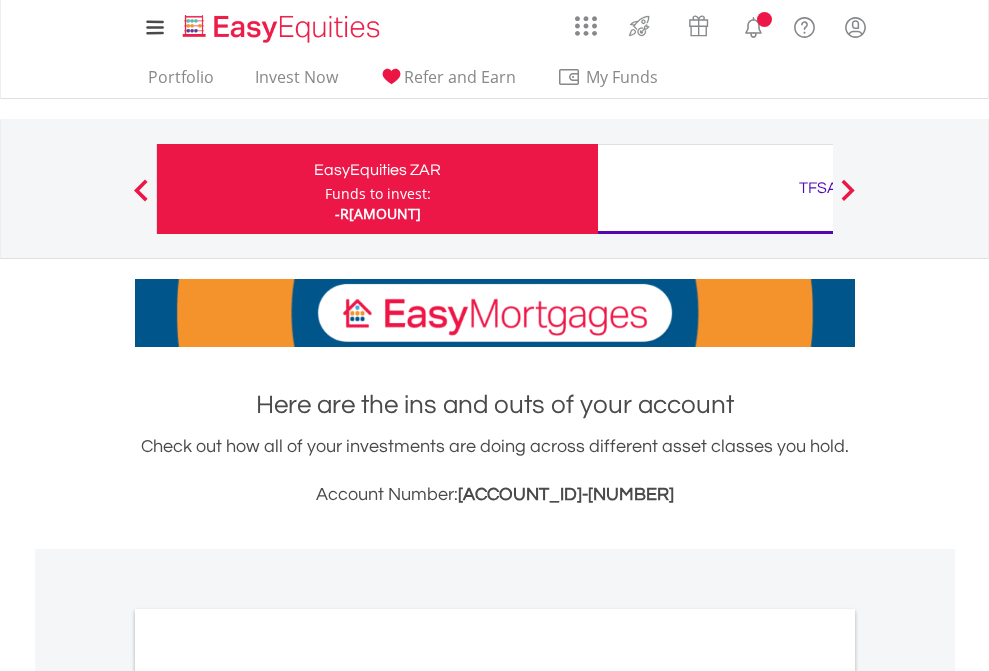 scroll, scrollTop: 0, scrollLeft: 0, axis: both 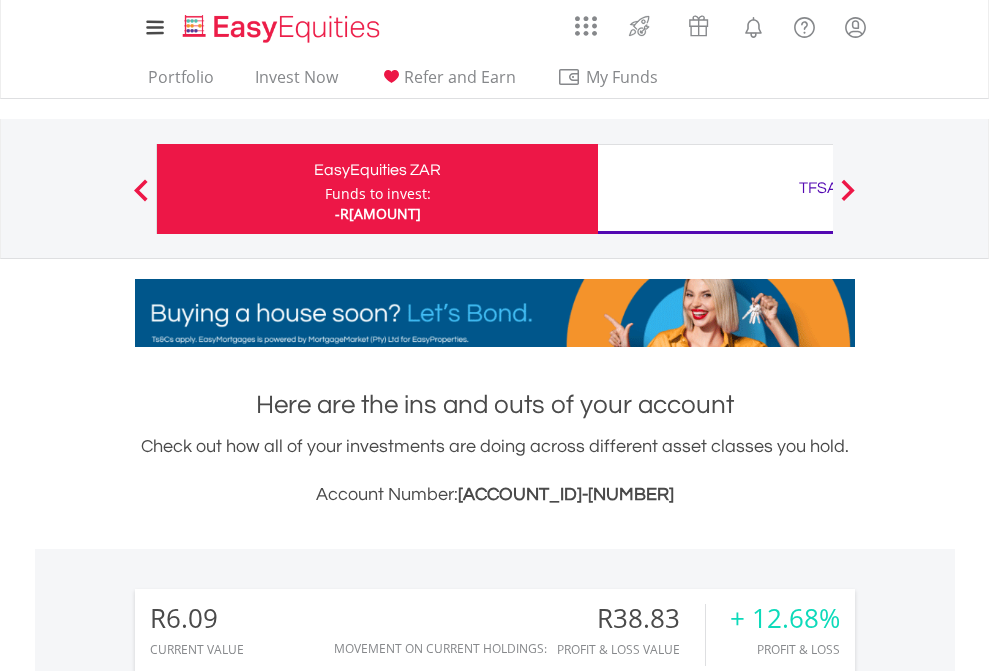 click on "Funds to invest:" at bounding box center [378, 194] 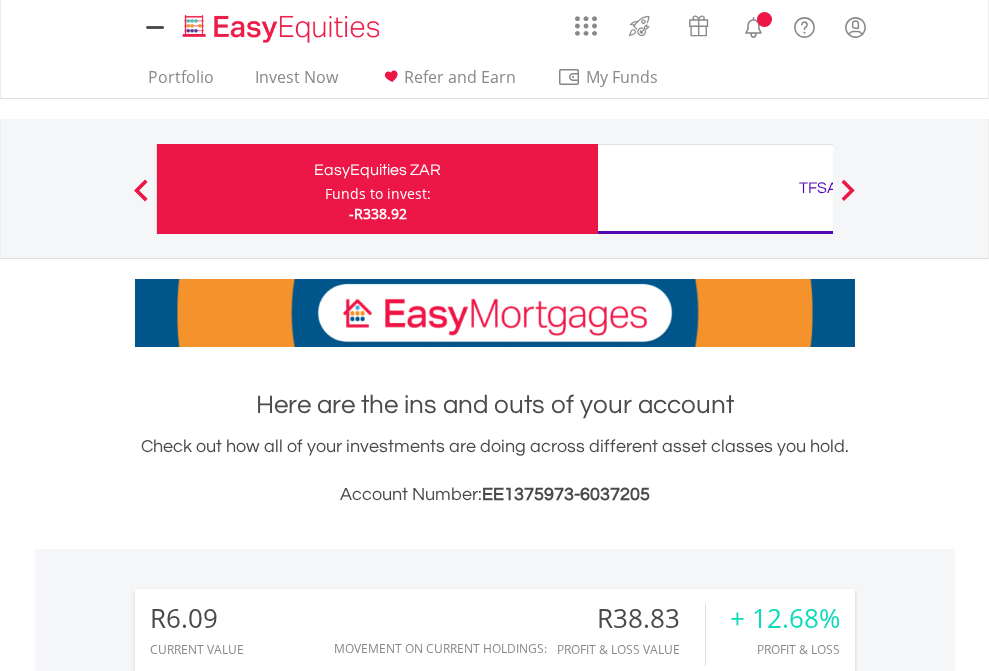 scroll, scrollTop: 0, scrollLeft: 0, axis: both 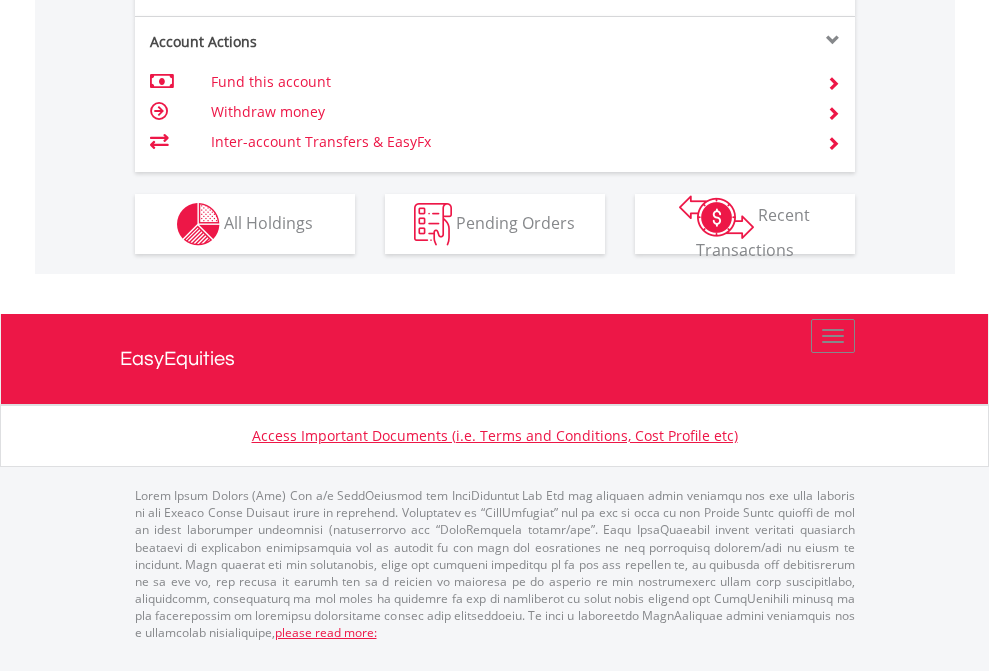 click on "Investment types" at bounding box center (706, -337) 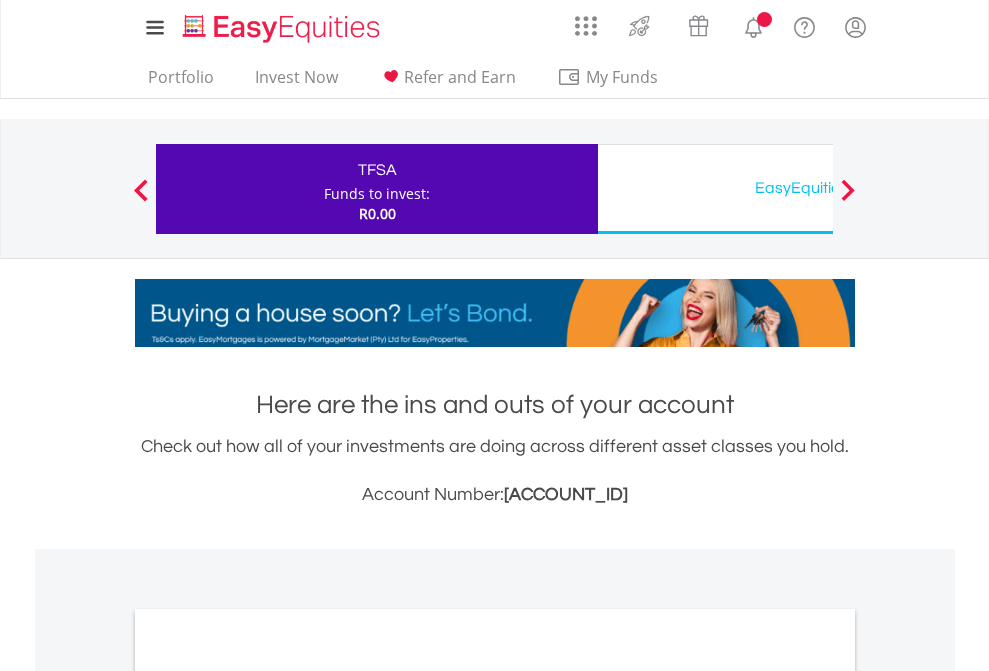 scroll, scrollTop: 0, scrollLeft: 0, axis: both 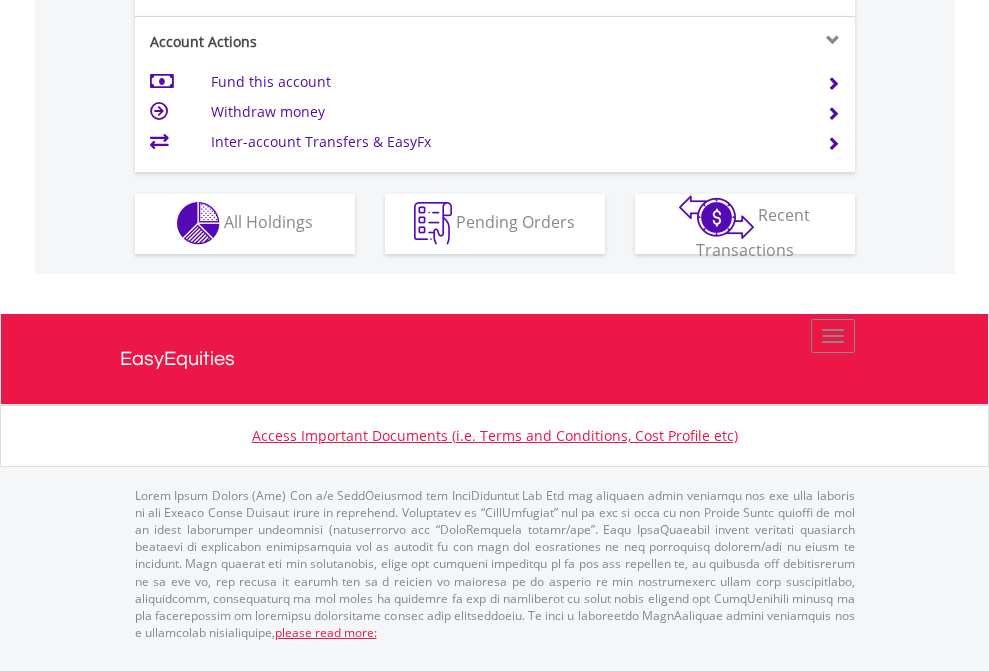 click on "Investment types" at bounding box center (706, -353) 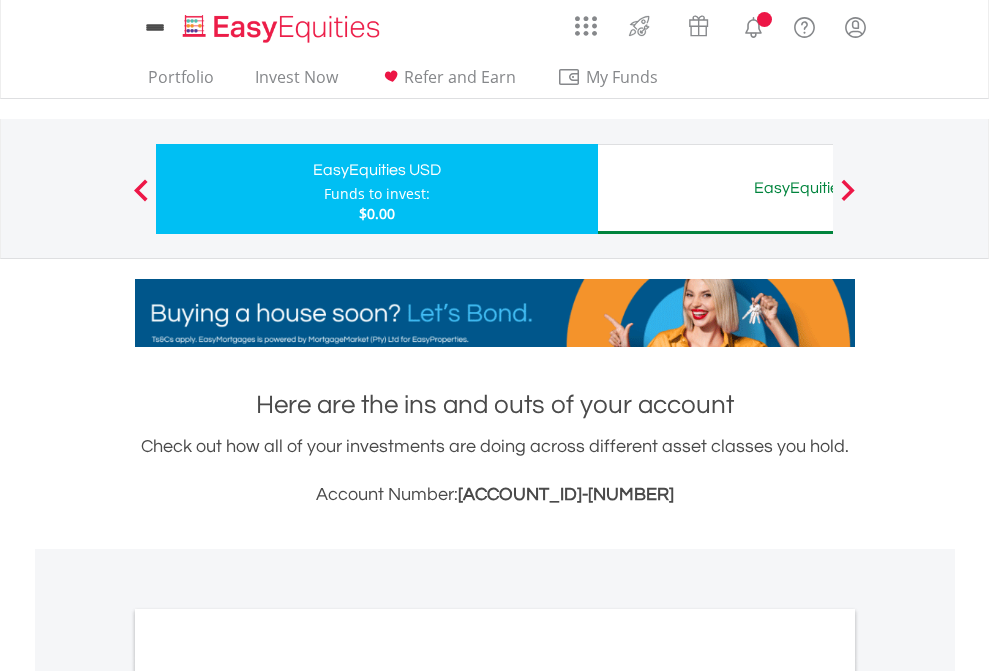 scroll, scrollTop: 0, scrollLeft: 0, axis: both 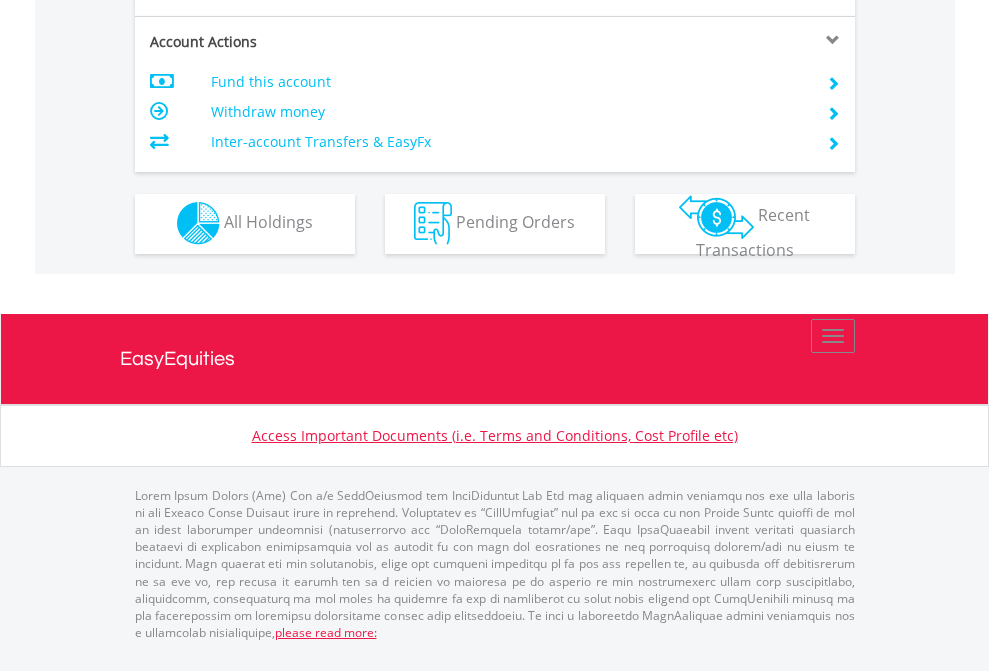 click on "Investment types" at bounding box center (706, -353) 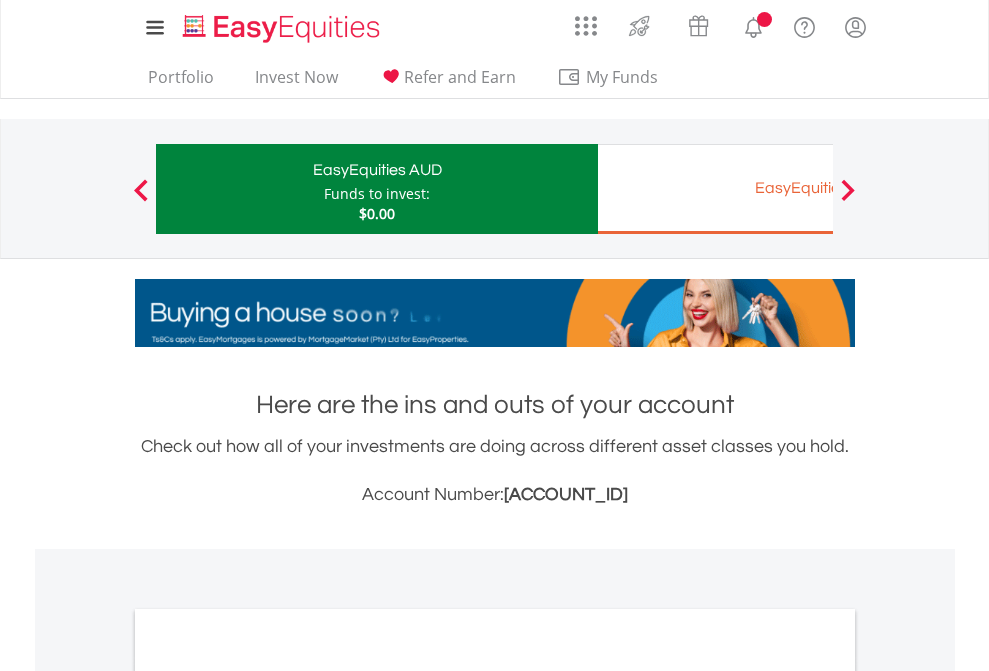 scroll, scrollTop: 0, scrollLeft: 0, axis: both 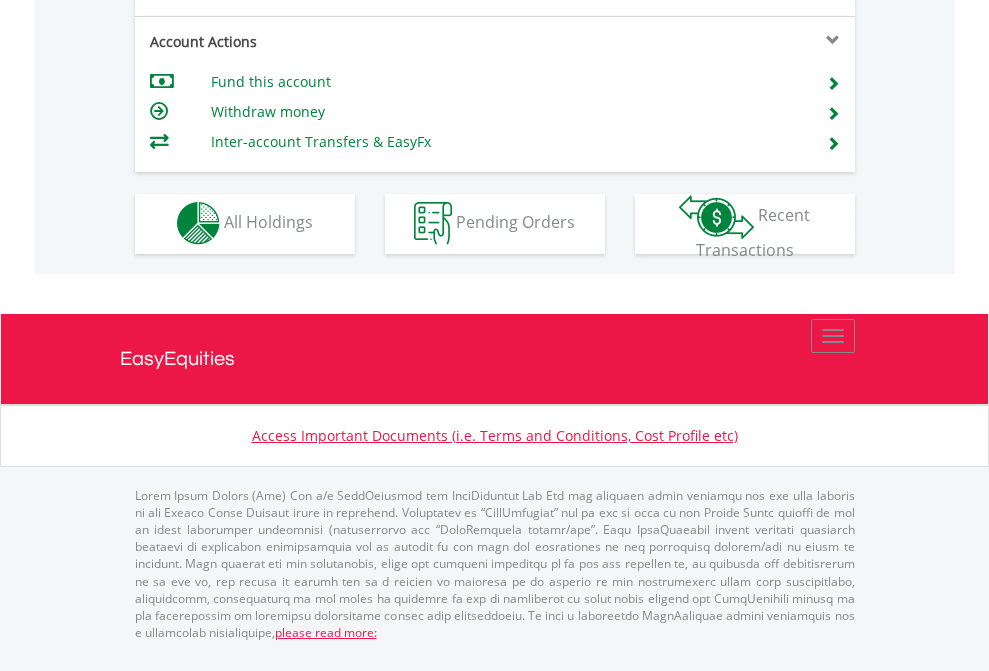 click on "Investment types" at bounding box center [706, -353] 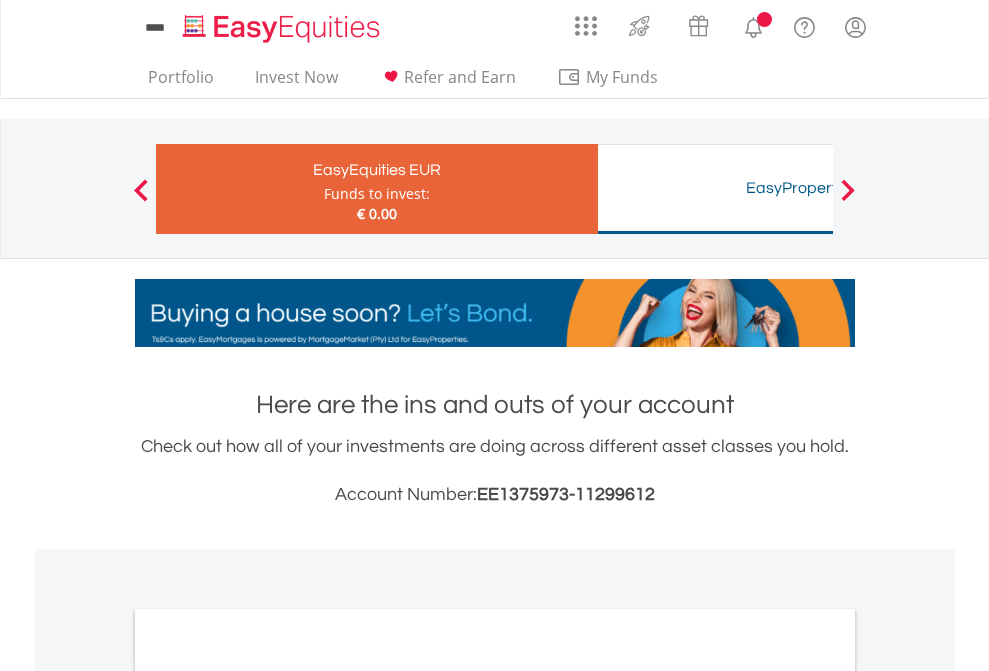 scroll, scrollTop: 0, scrollLeft: 0, axis: both 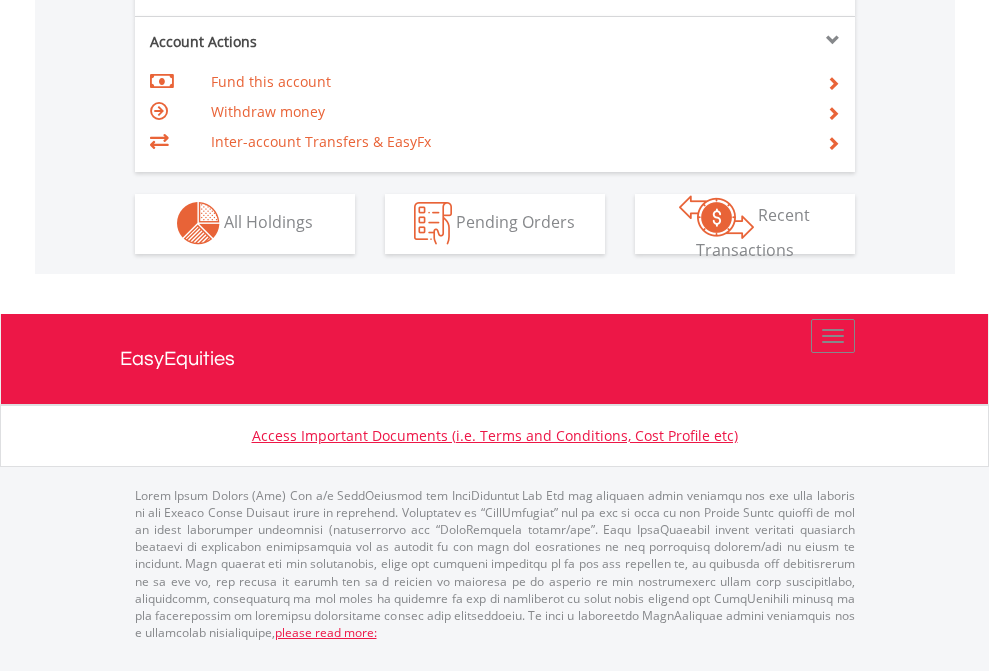 click on "Investment types" at bounding box center [706, -353] 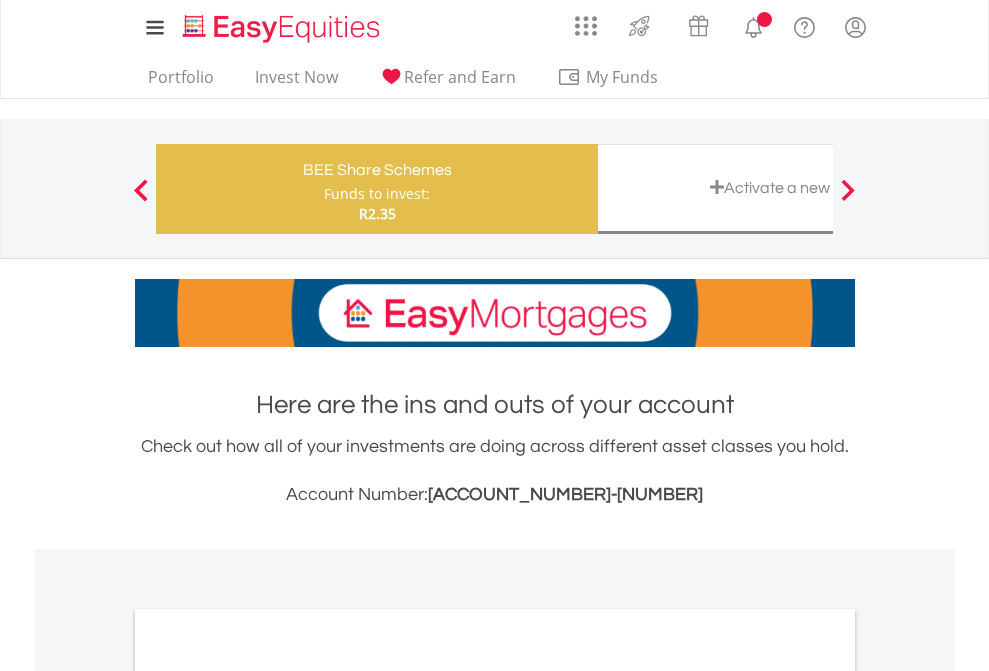 scroll, scrollTop: 0, scrollLeft: 0, axis: both 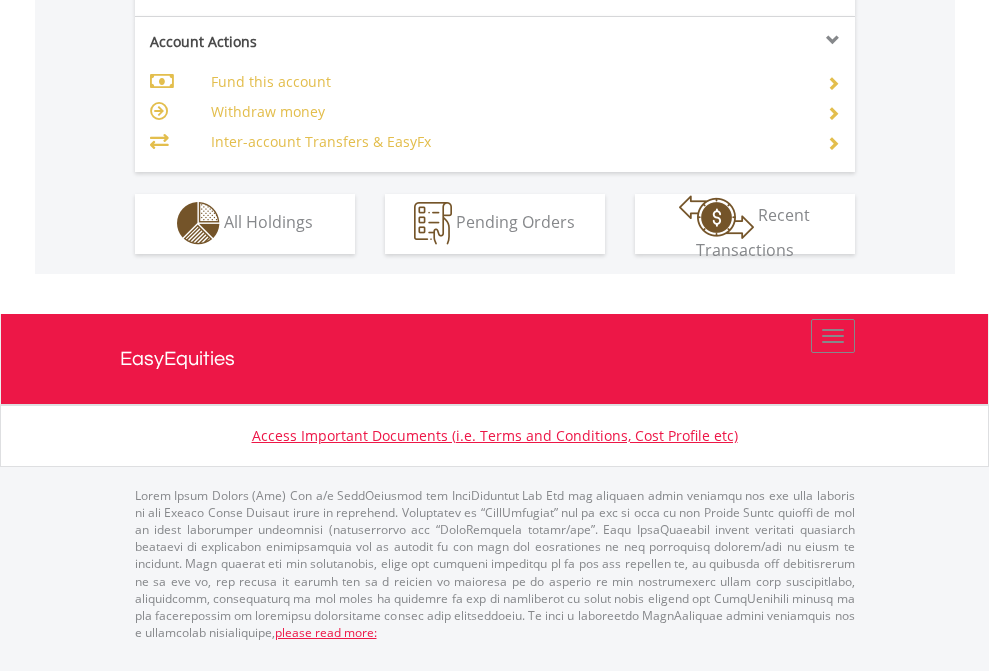 click on "Investment types" at bounding box center (706, -353) 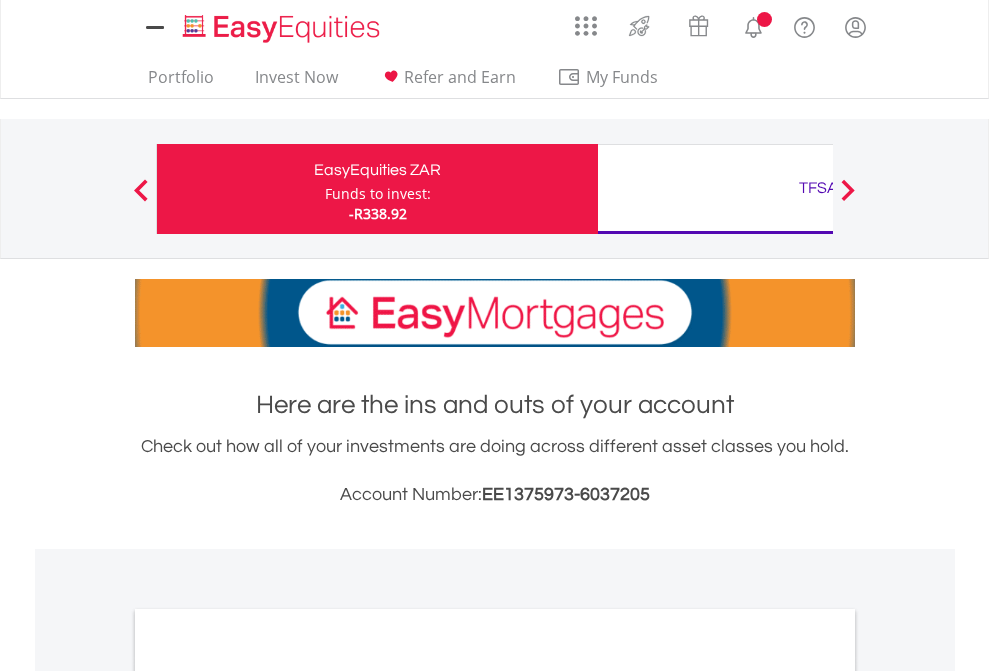 scroll, scrollTop: 0, scrollLeft: 0, axis: both 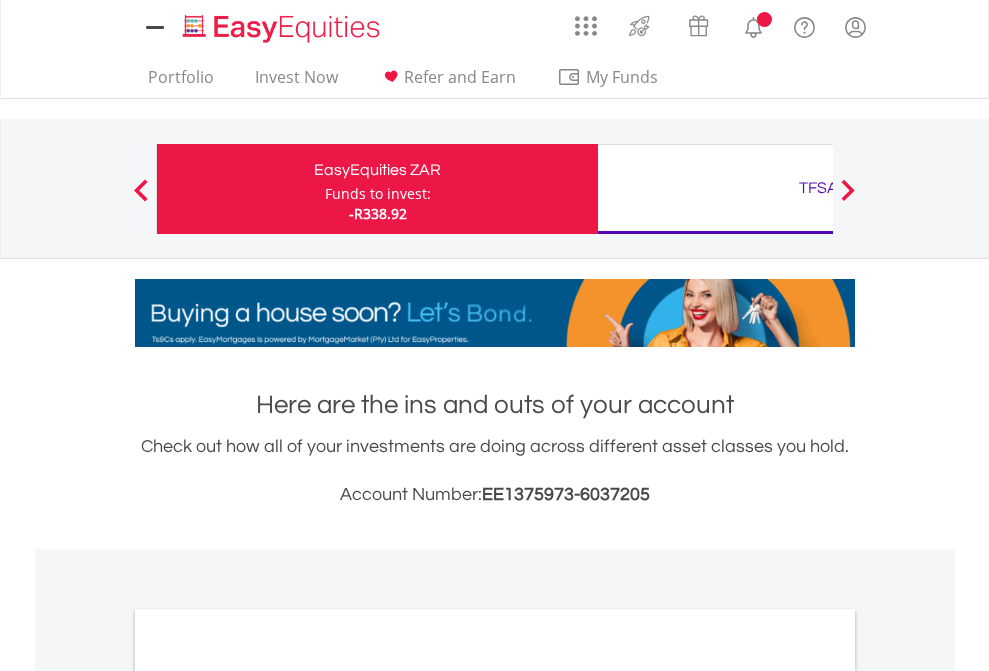 click on "All Holdings" at bounding box center (268, 1096) 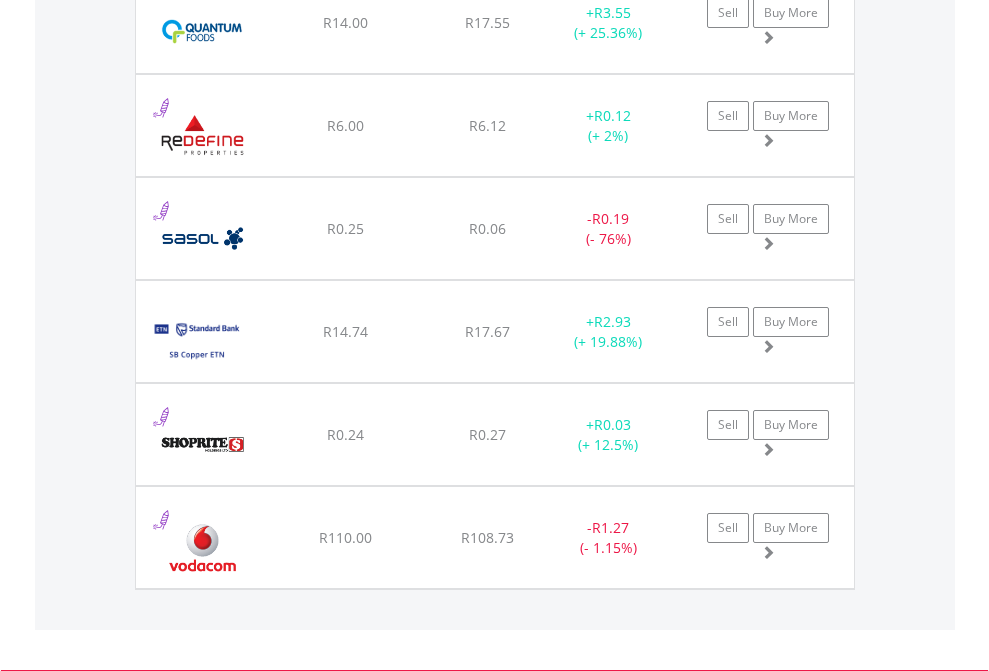 scroll, scrollTop: 2265, scrollLeft: 0, axis: vertical 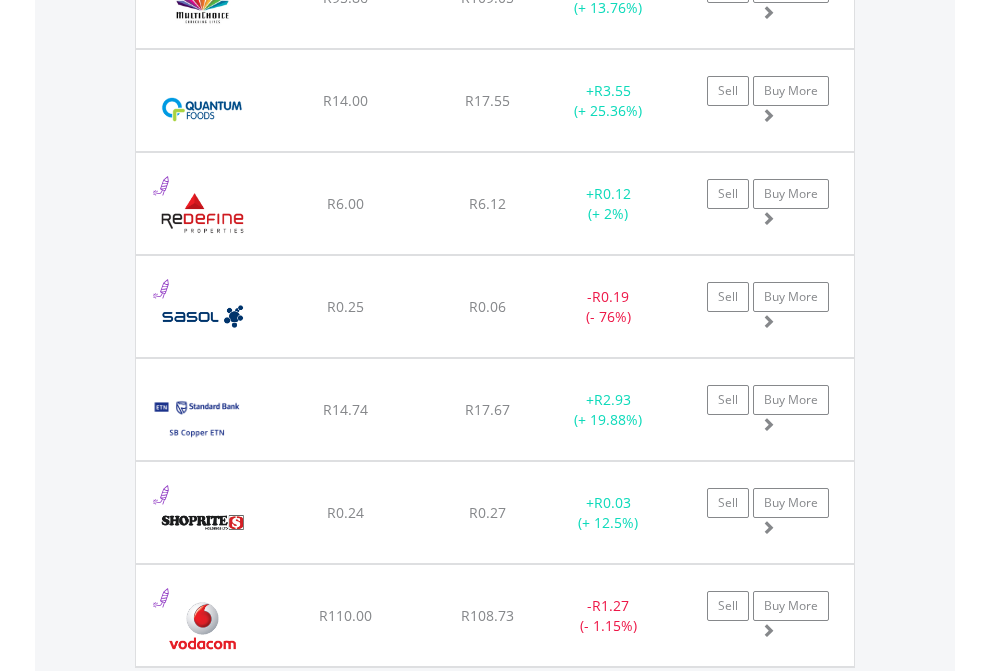 click on "TFSA" at bounding box center (818, -2077) 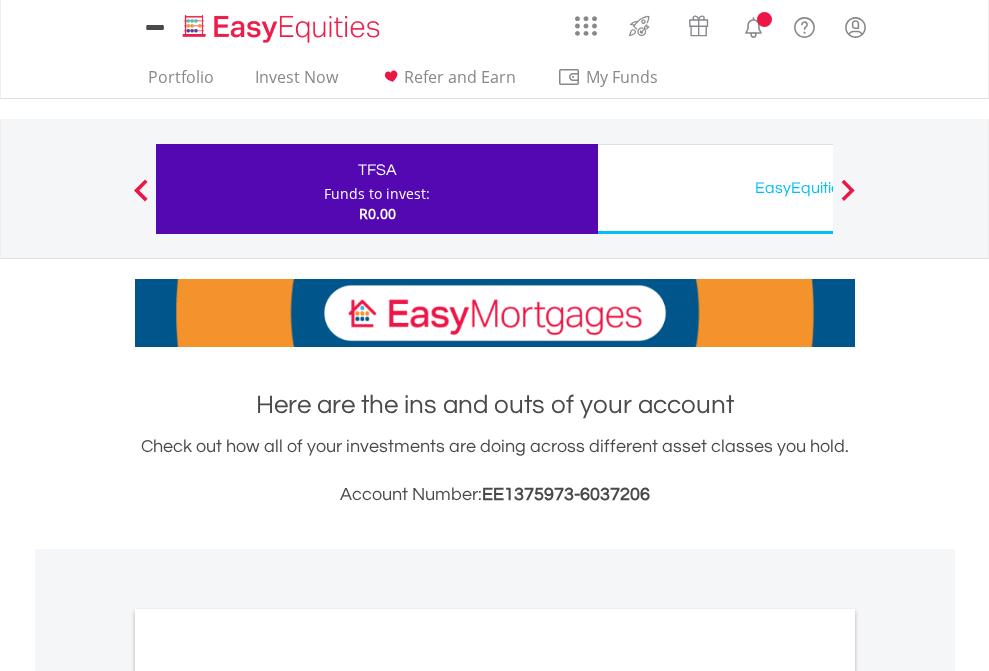 scroll, scrollTop: 1202, scrollLeft: 0, axis: vertical 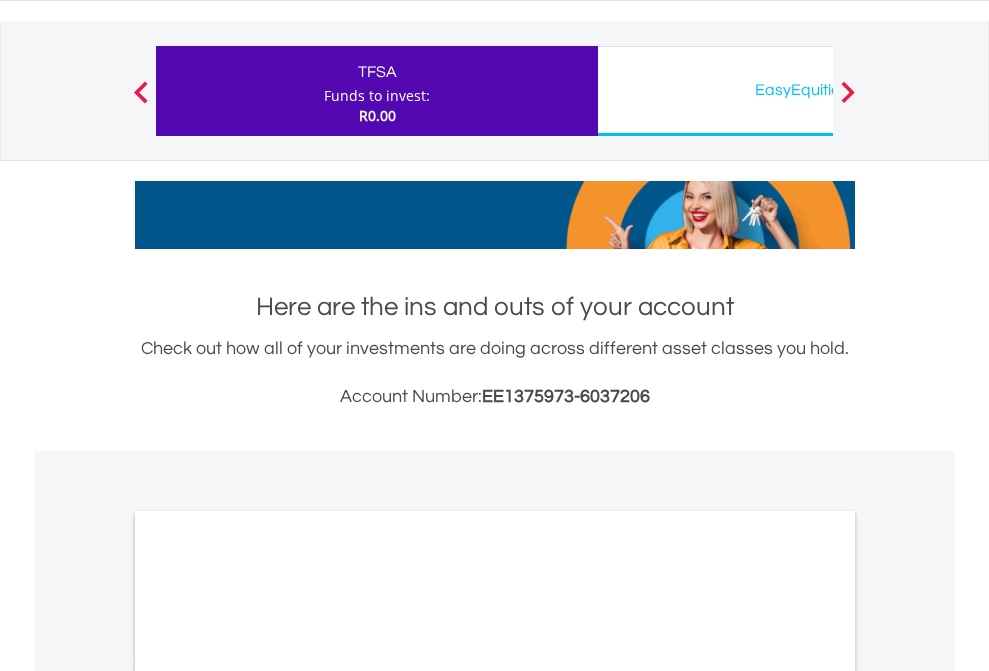 click on "All Holdings" at bounding box center (268, 998) 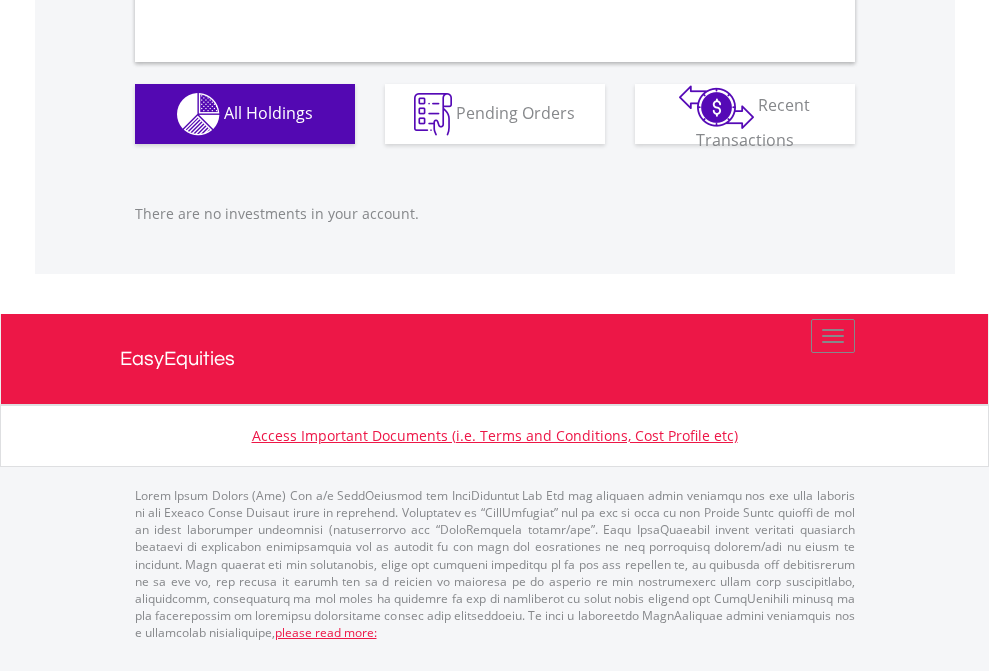 scroll, scrollTop: 1980, scrollLeft: 0, axis: vertical 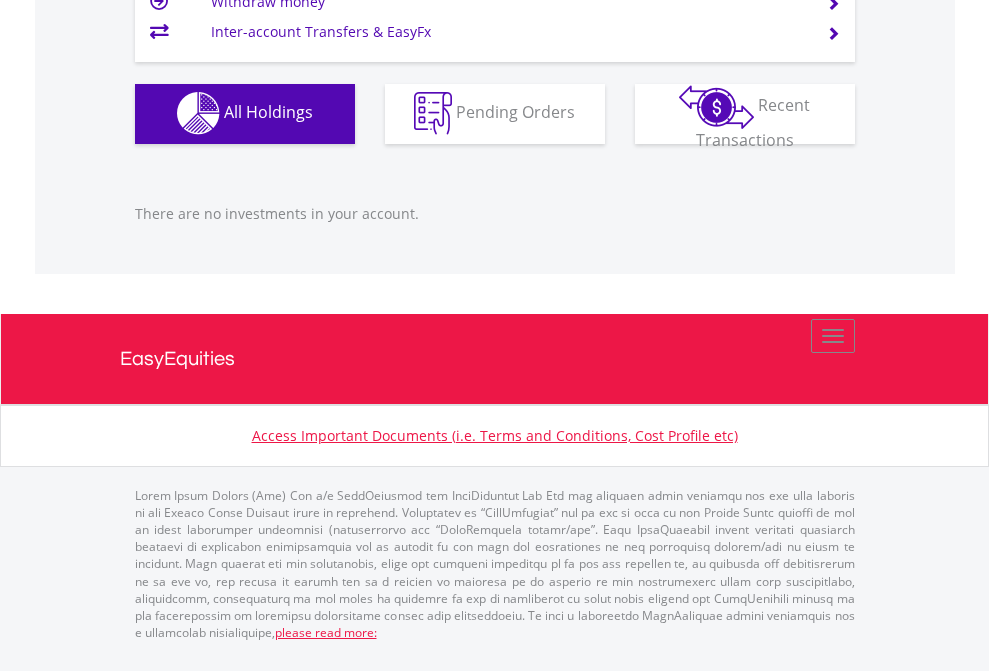 click on "EasyEquities USD" at bounding box center [818, -1142] 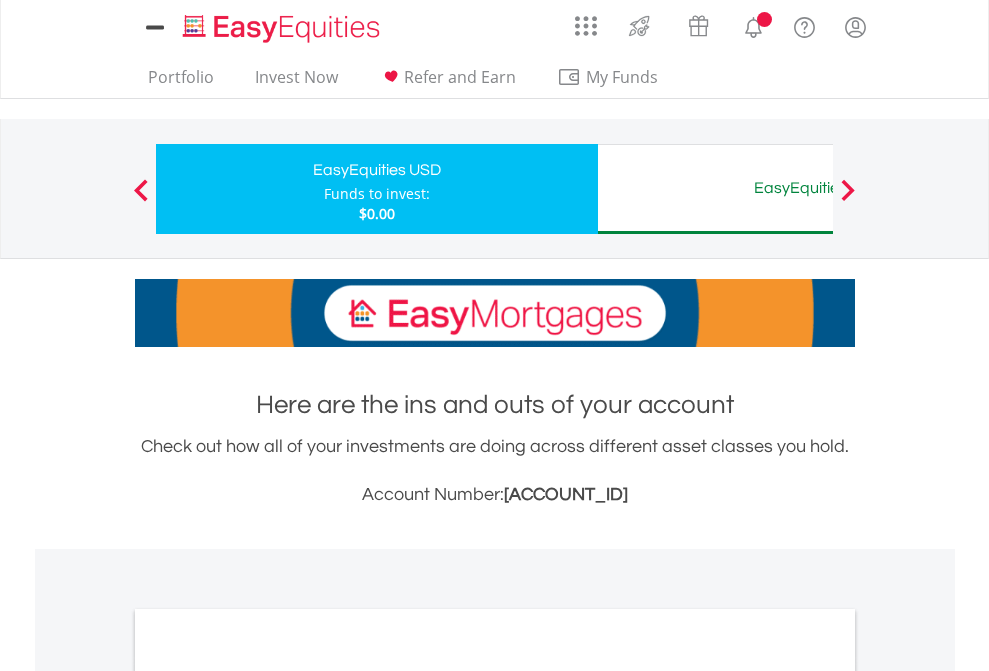scroll, scrollTop: 0, scrollLeft: 0, axis: both 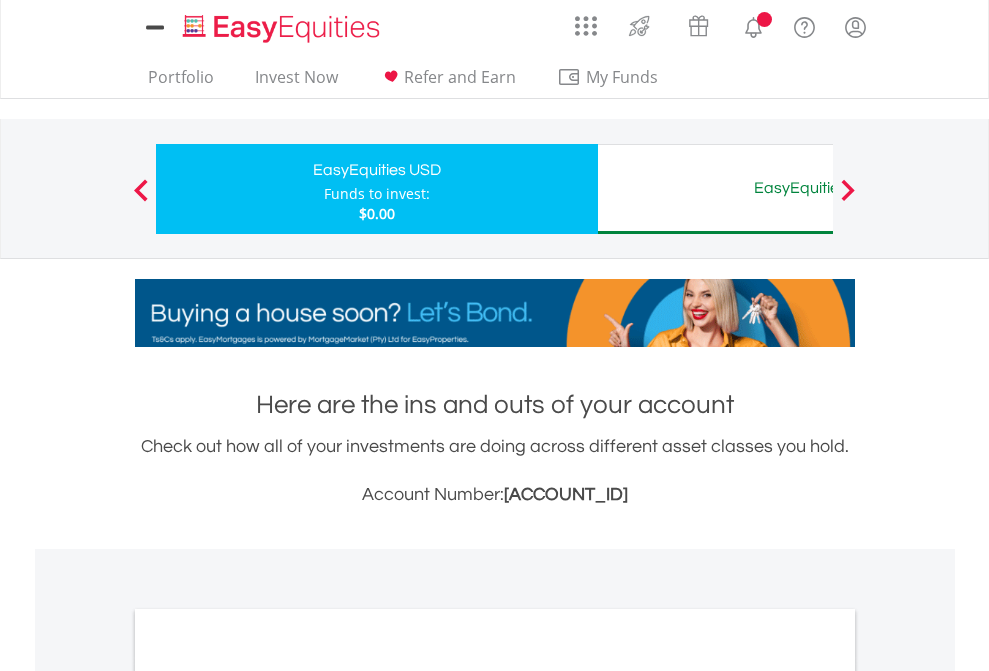 click on "All Holdings" at bounding box center (268, 1096) 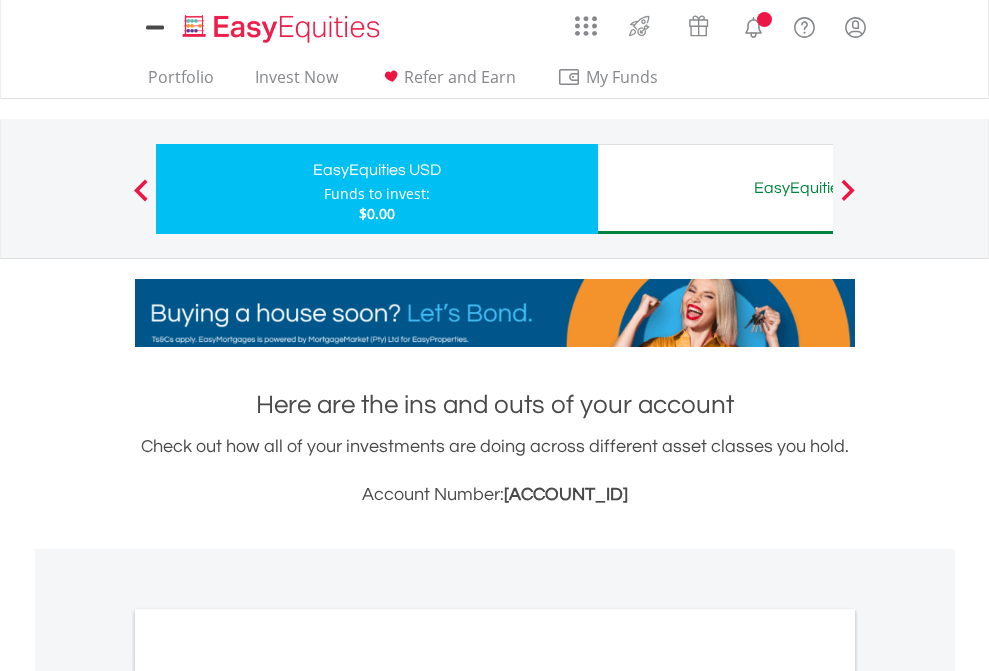 scroll, scrollTop: 1202, scrollLeft: 0, axis: vertical 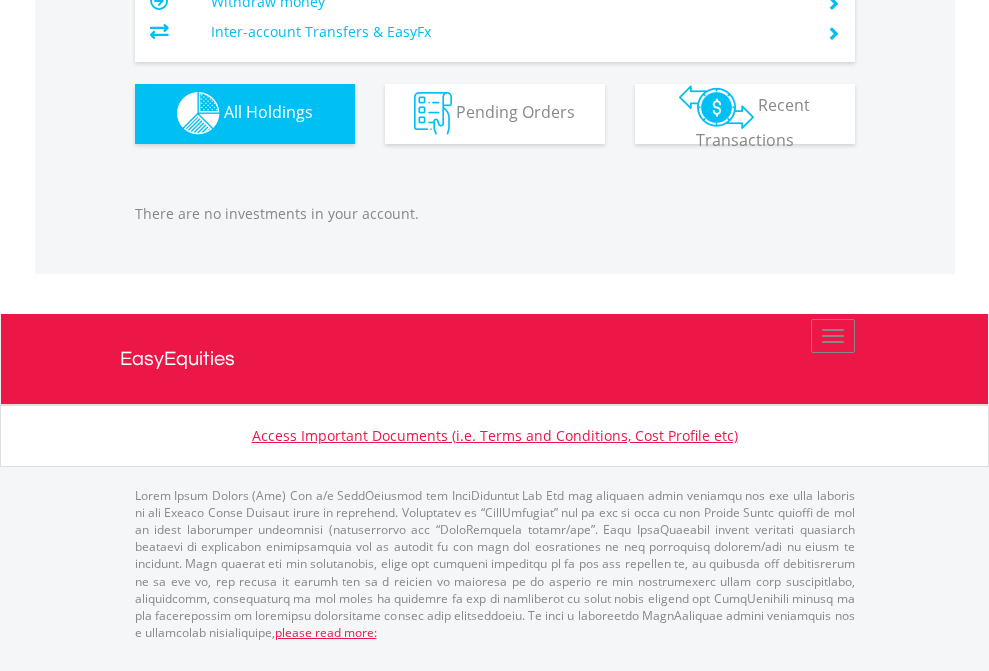 click on "EasyEquities AUD" at bounding box center (818, -1142) 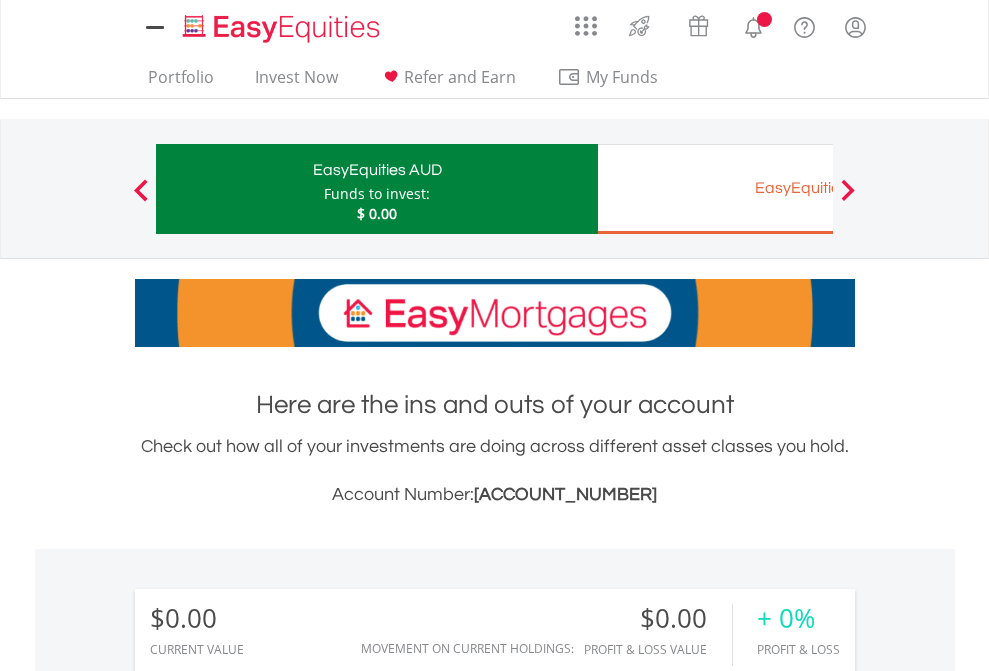 scroll, scrollTop: 0, scrollLeft: 0, axis: both 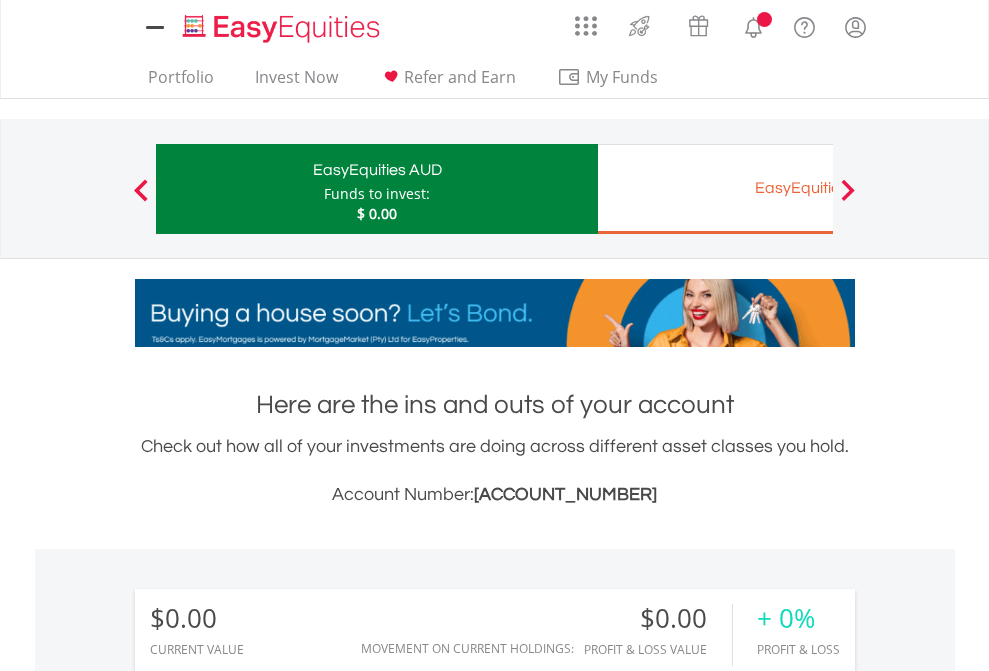 click on "All Holdings" at bounding box center [268, 1442] 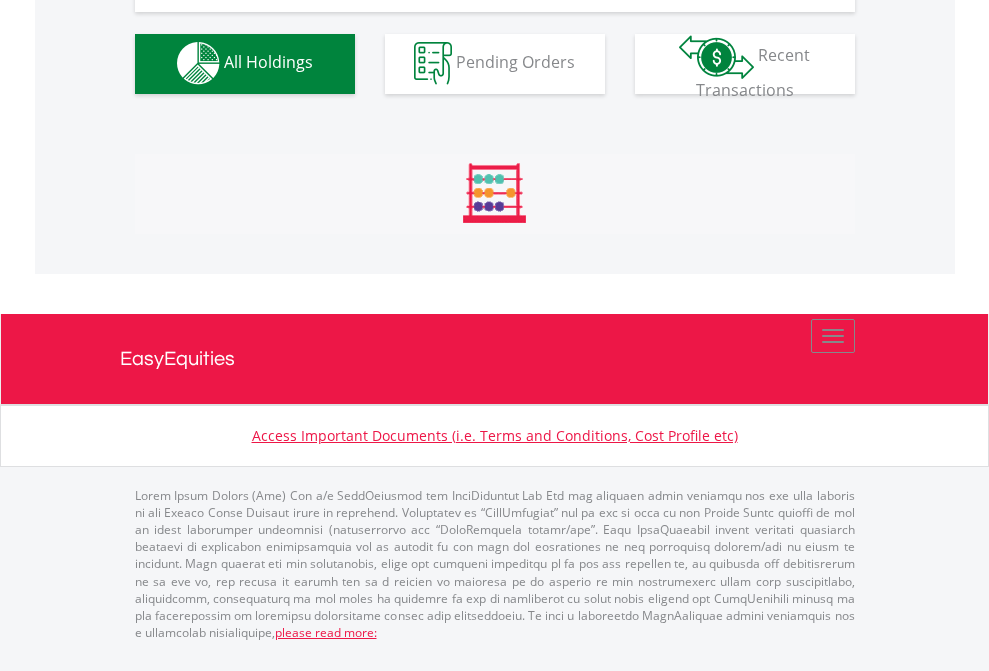scroll, scrollTop: 1980, scrollLeft: 0, axis: vertical 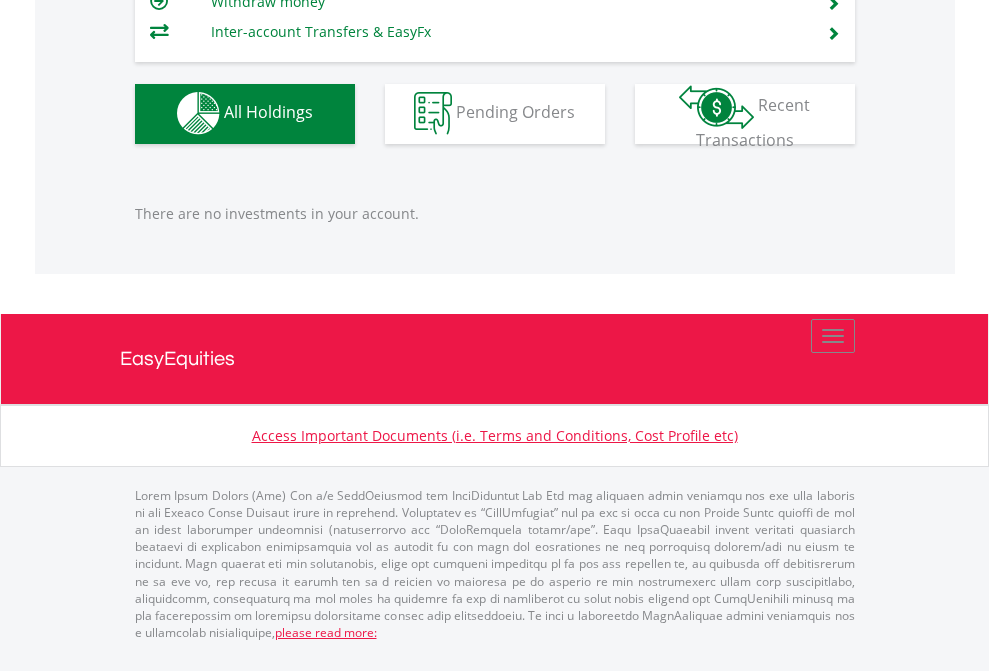 click on "EasyEquities EUR" at bounding box center (818, -1142) 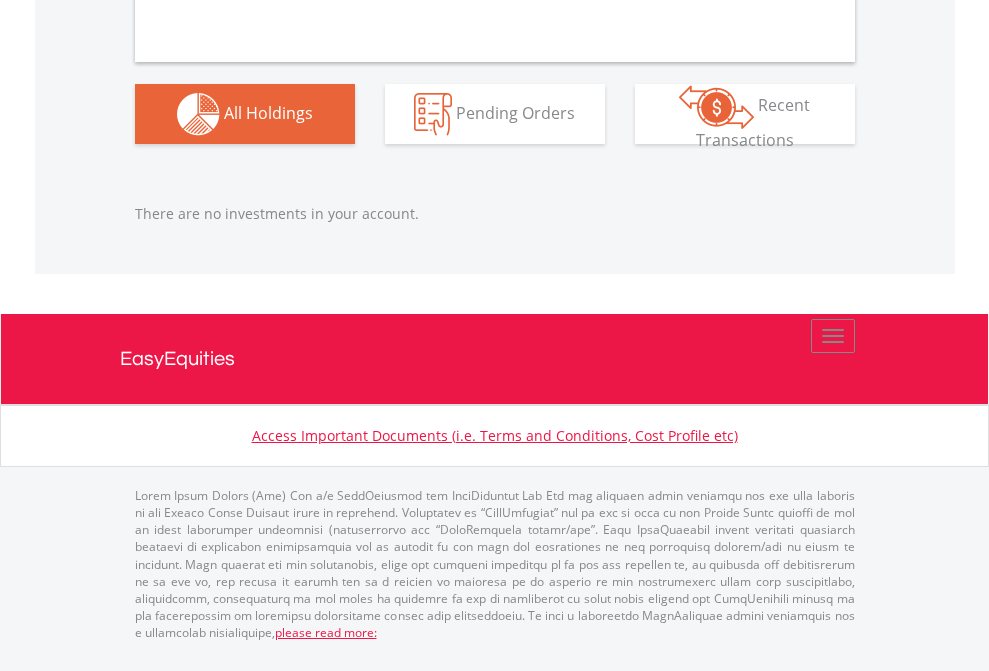 scroll, scrollTop: 1980, scrollLeft: 0, axis: vertical 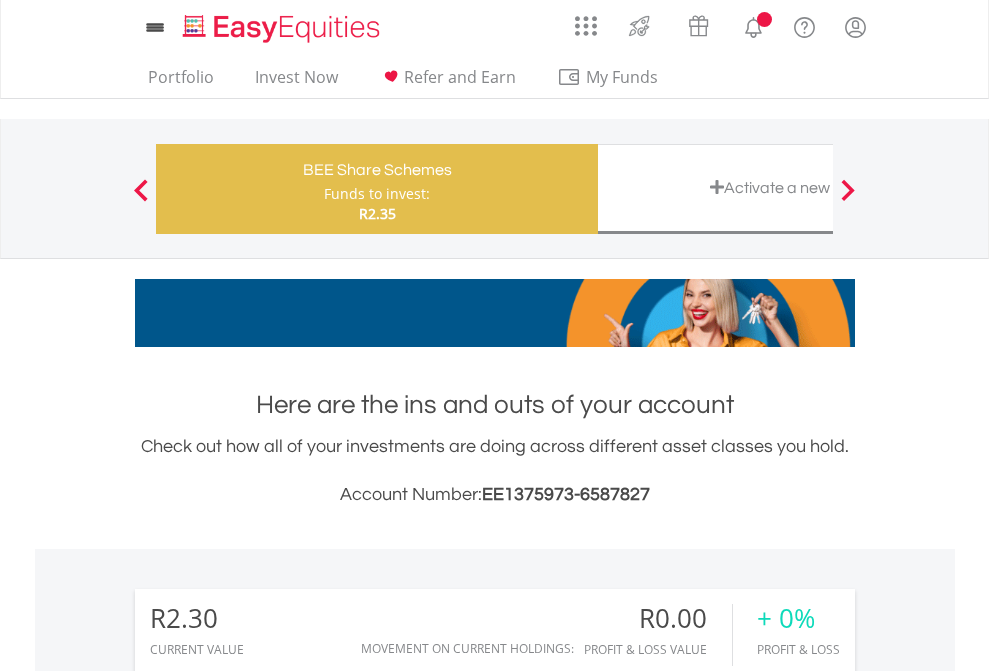 click on "All Holdings" at bounding box center (268, 1442) 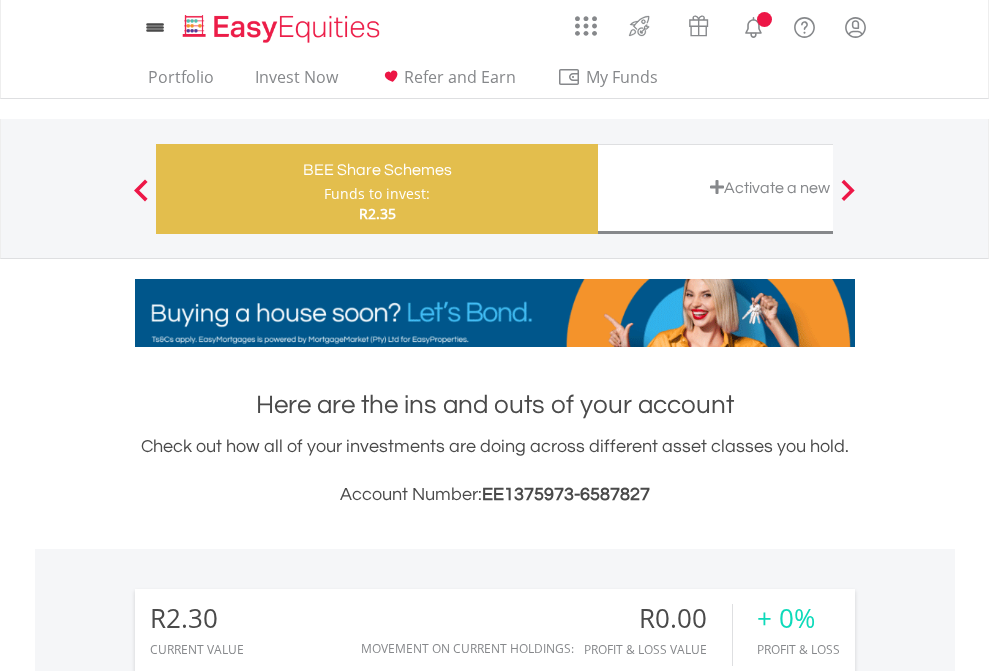 scroll, scrollTop: 999808, scrollLeft: 999687, axis: both 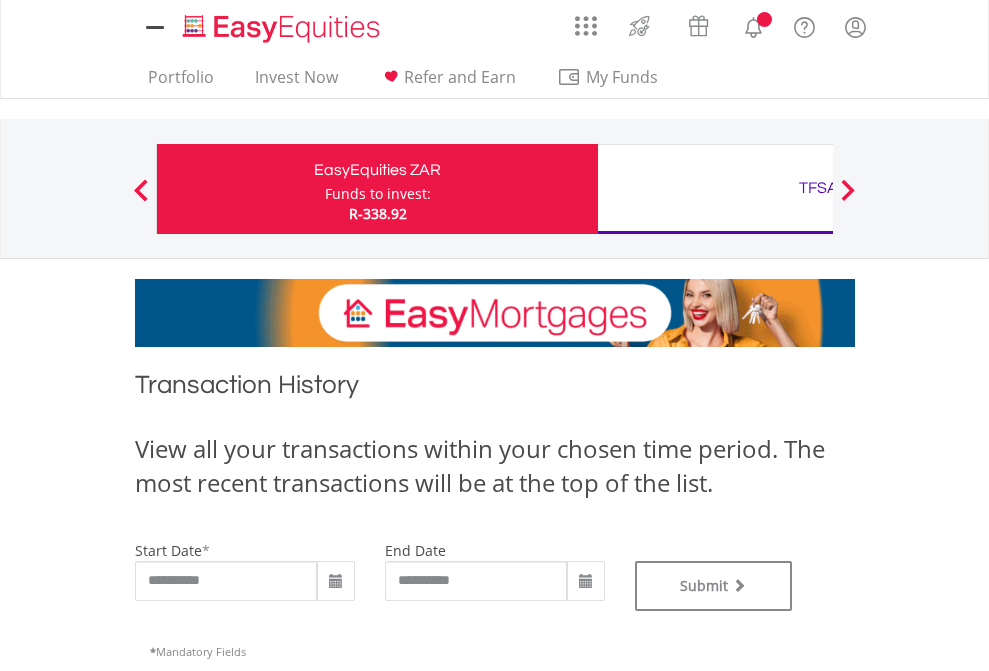 type on "**********" 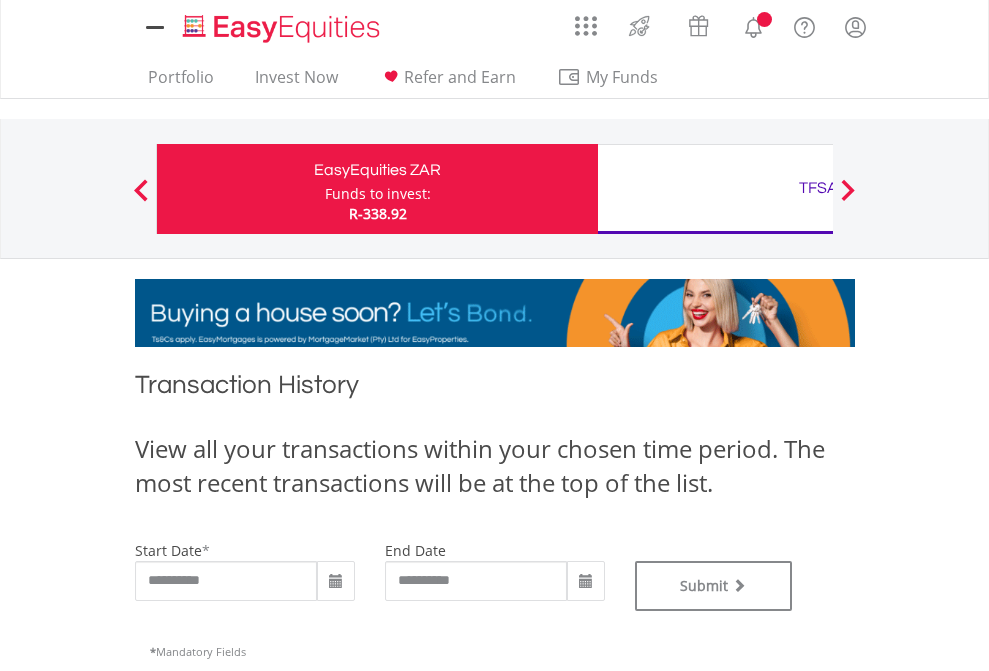 type on "**********" 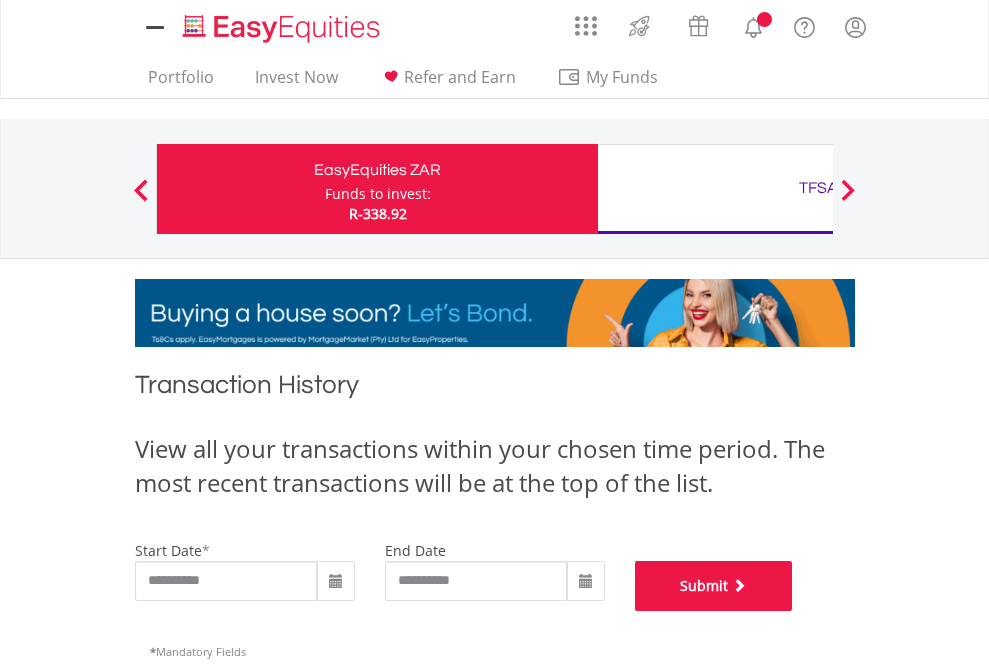 click on "Submit" at bounding box center (714, 586) 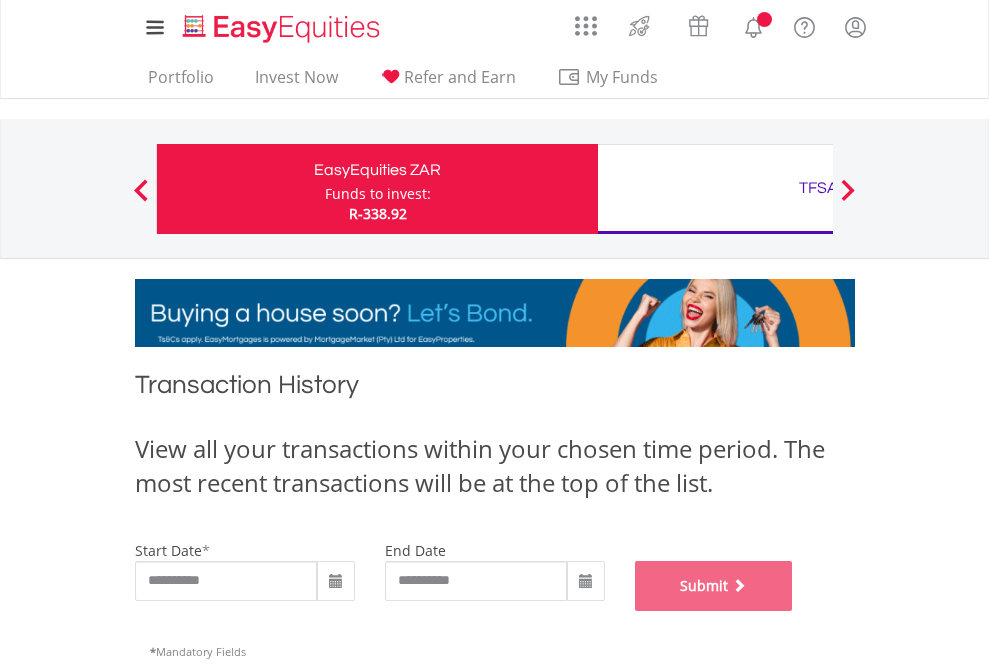 scroll, scrollTop: 811, scrollLeft: 0, axis: vertical 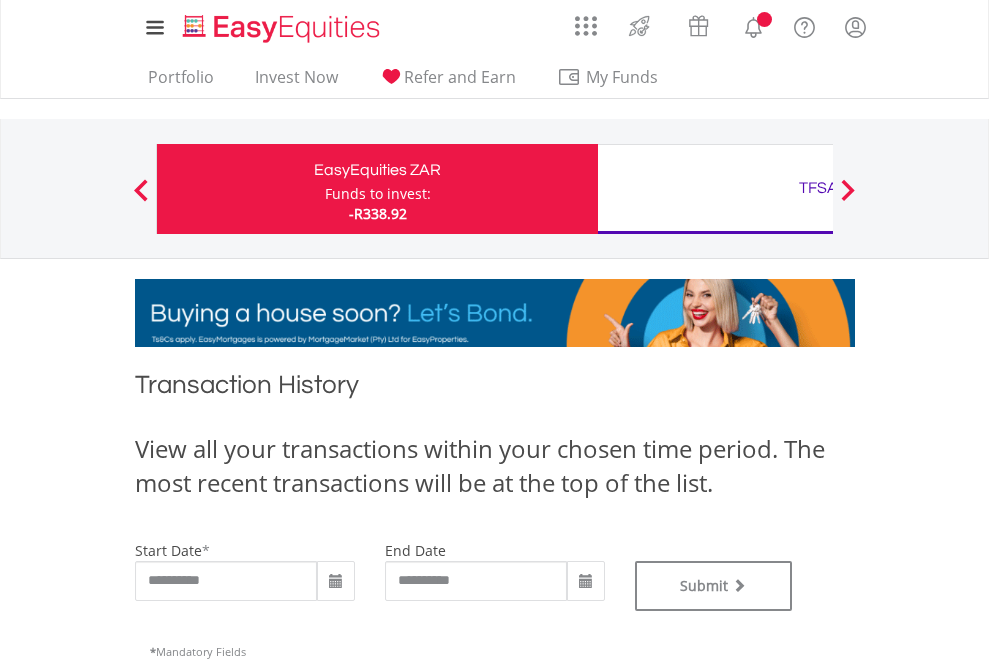 click on "TFSA" at bounding box center (818, 188) 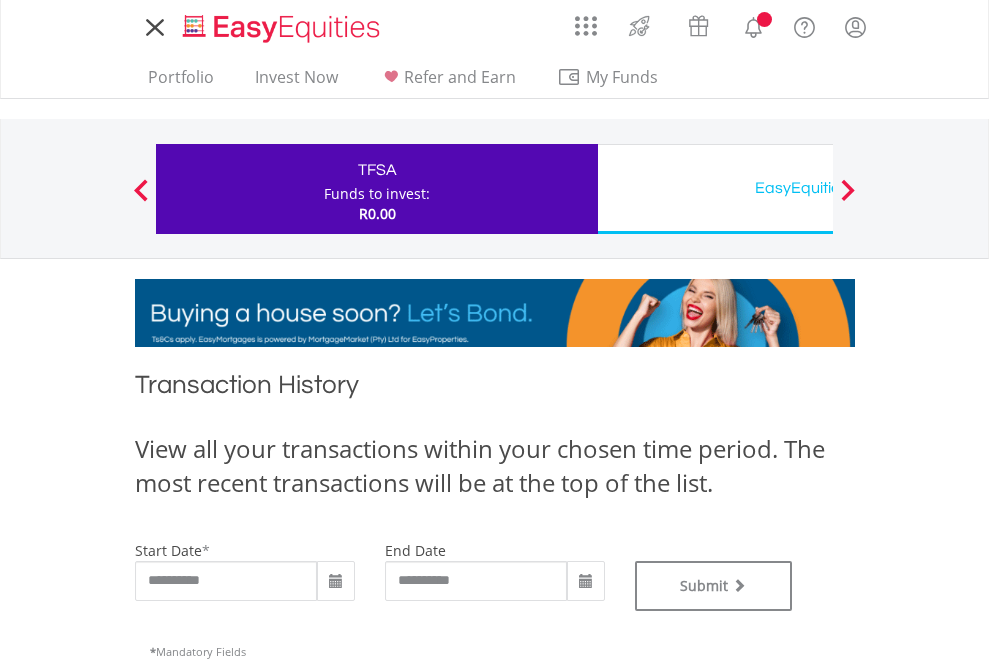 type on "**********" 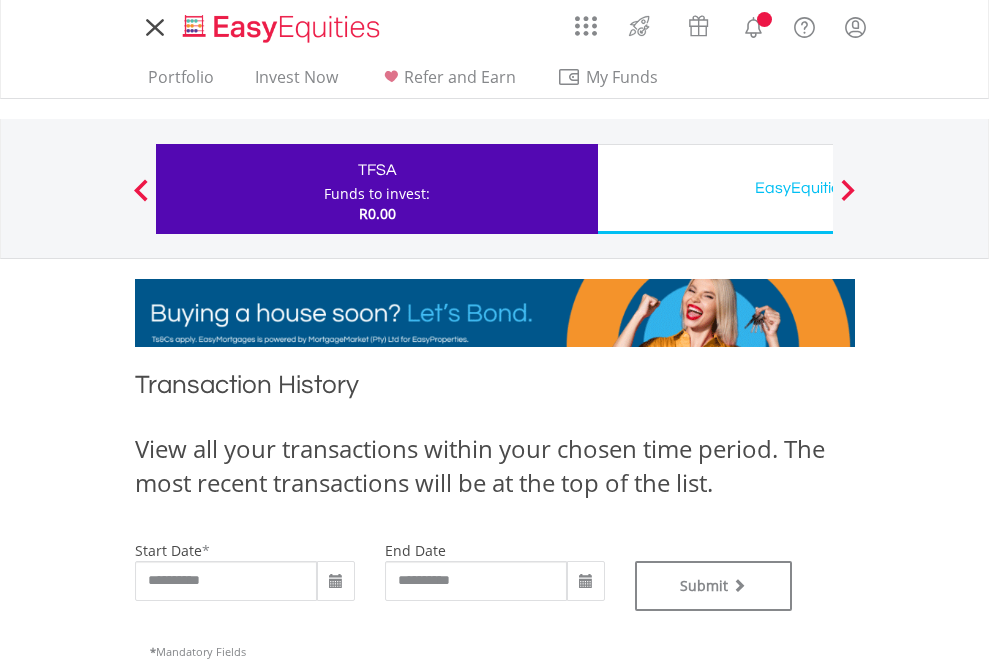 scroll, scrollTop: 0, scrollLeft: 0, axis: both 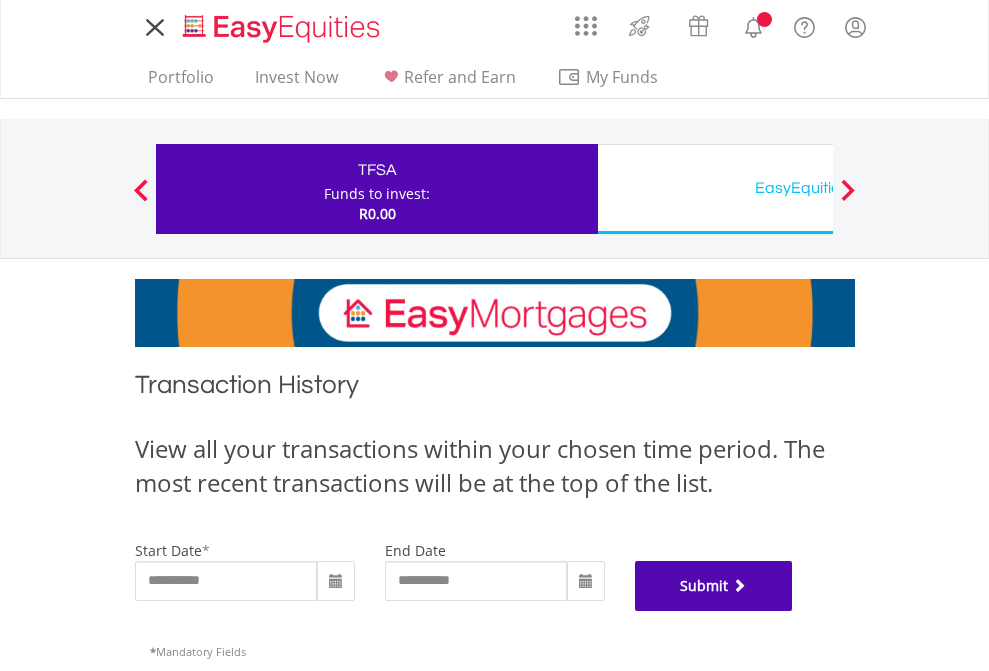 click on "Submit" at bounding box center (714, 586) 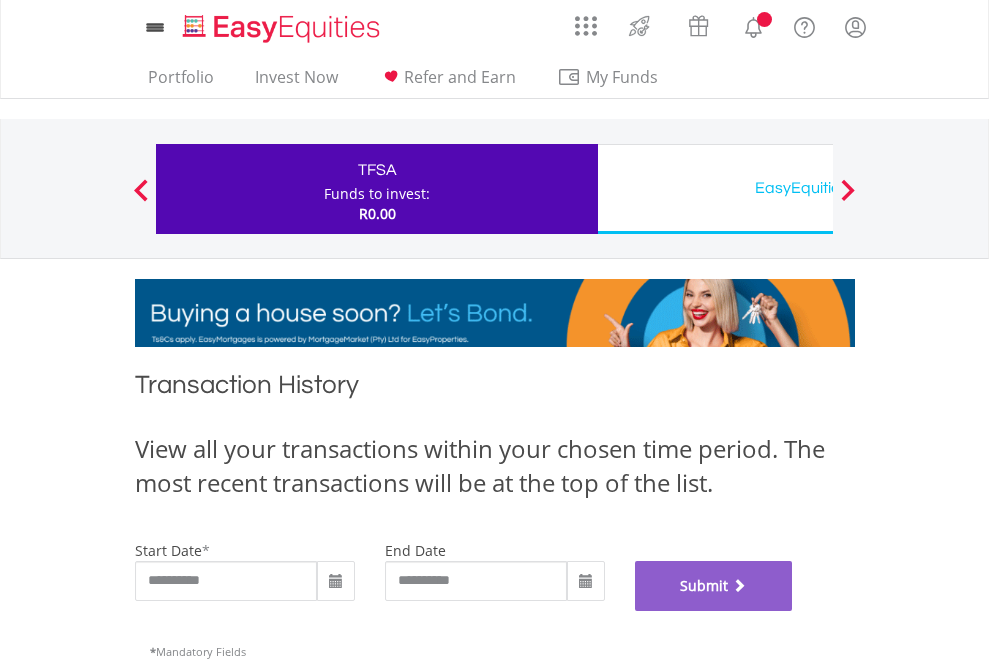 scroll, scrollTop: 811, scrollLeft: 0, axis: vertical 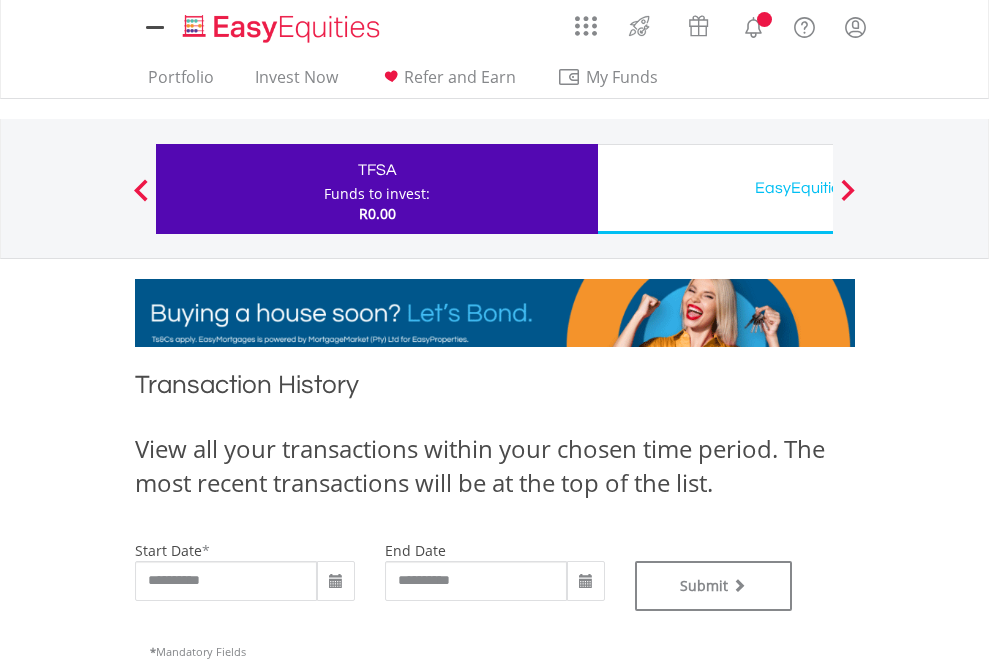 click on "EasyEquities USD" at bounding box center [818, 188] 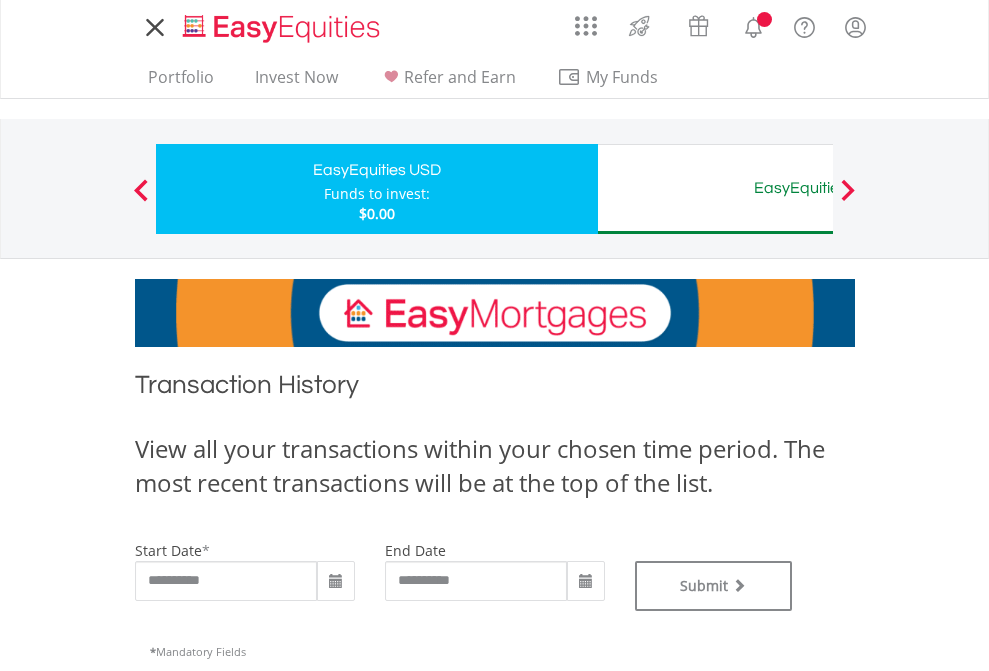 scroll, scrollTop: 0, scrollLeft: 0, axis: both 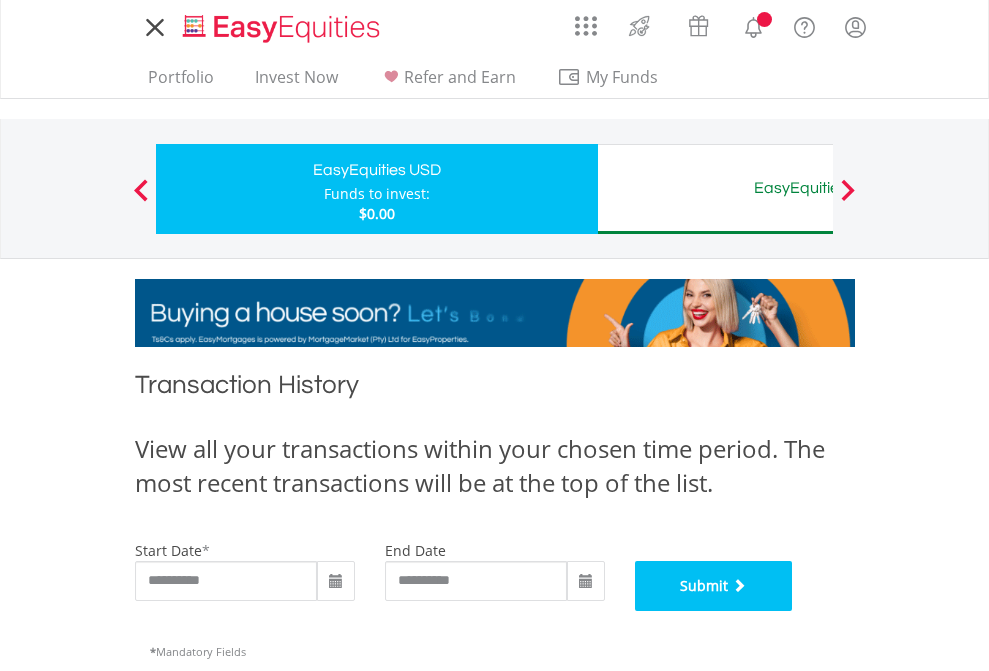click on "Submit" at bounding box center (714, 586) 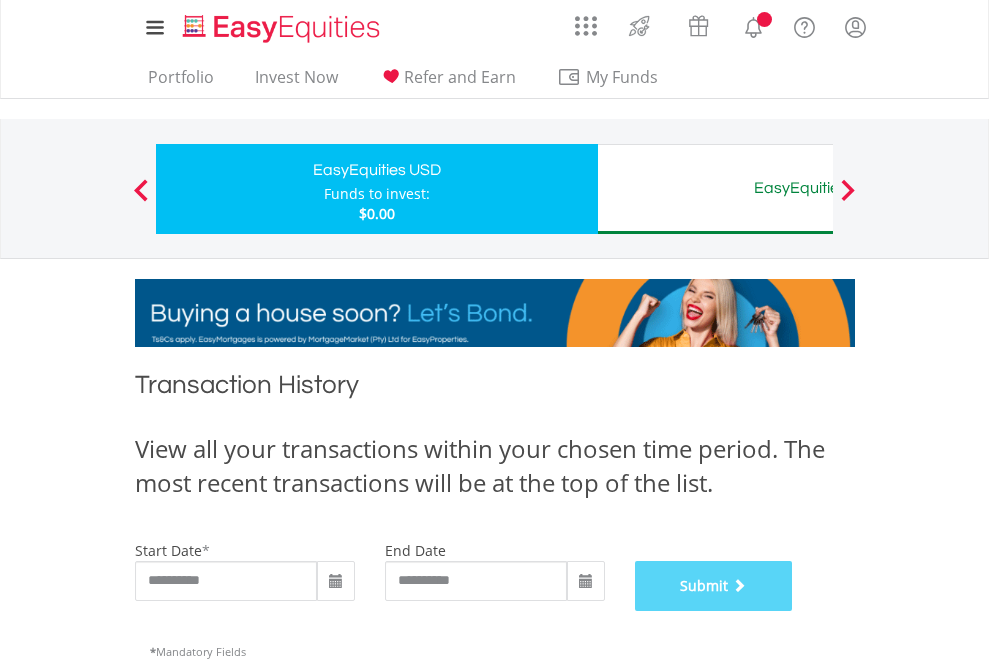 scroll, scrollTop: 811, scrollLeft: 0, axis: vertical 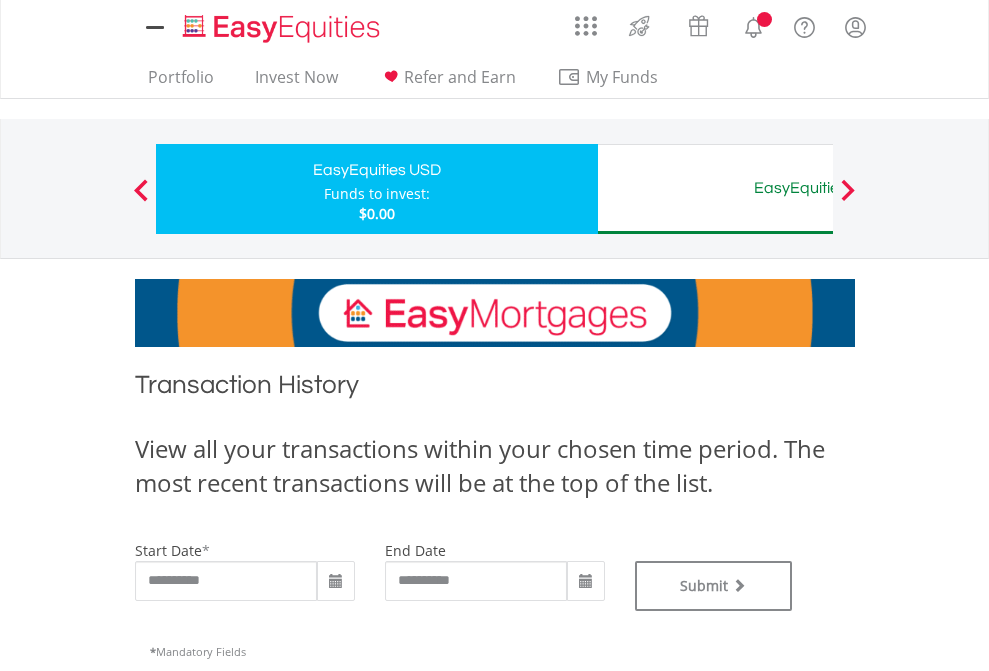 click on "EasyEquities AUD" at bounding box center (818, 188) 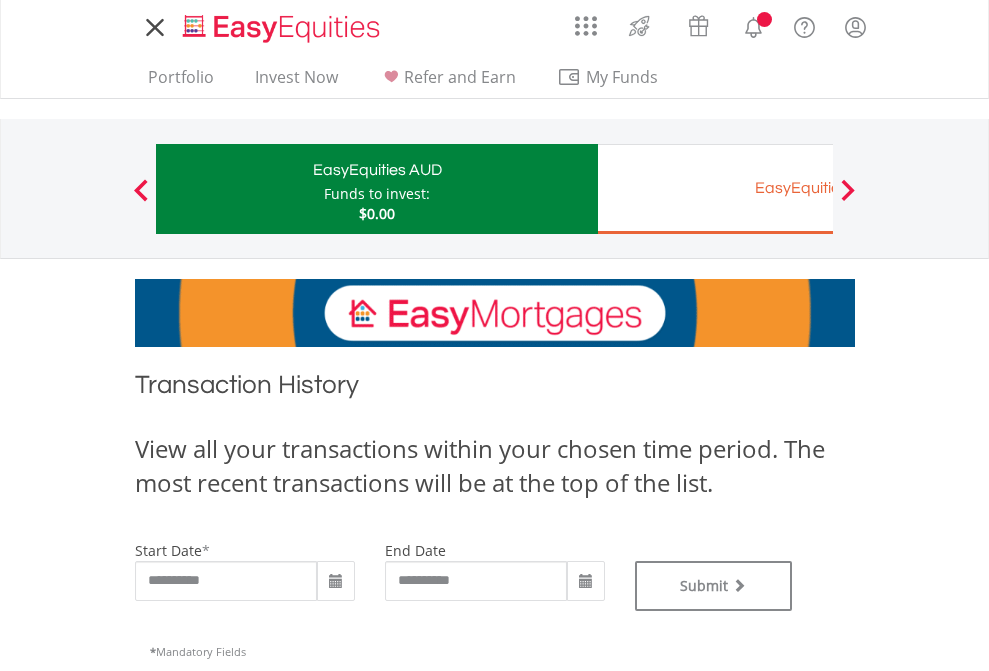 scroll, scrollTop: 0, scrollLeft: 0, axis: both 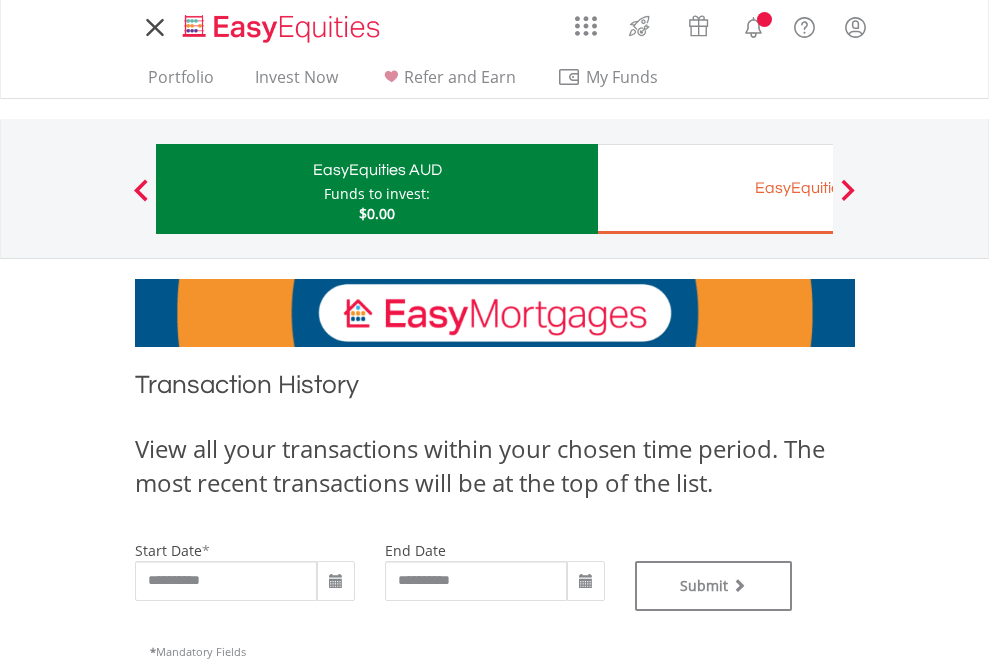 type on "**********" 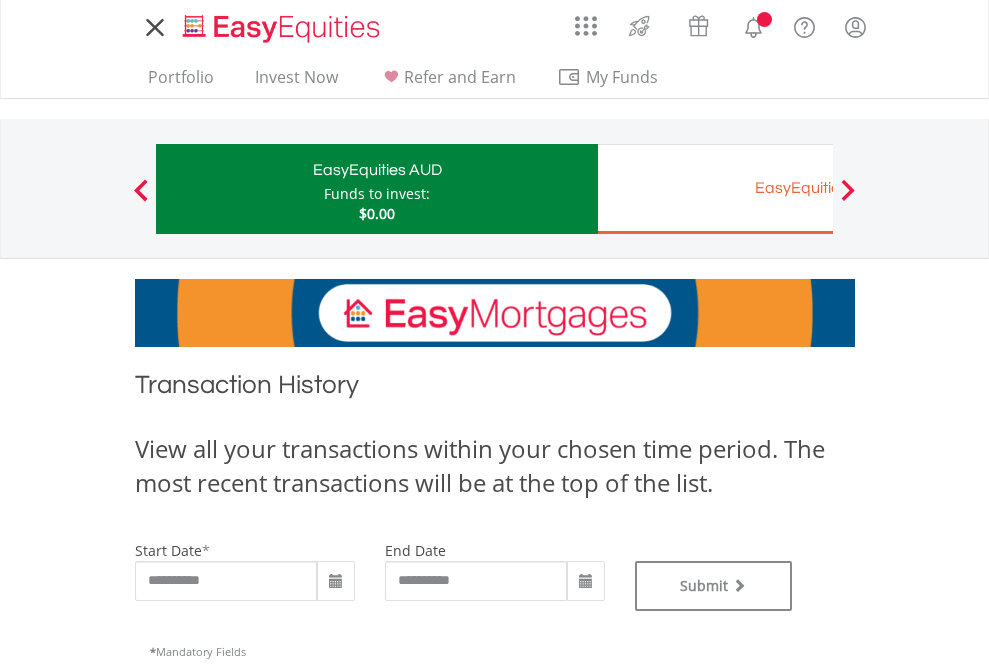 type on "**********" 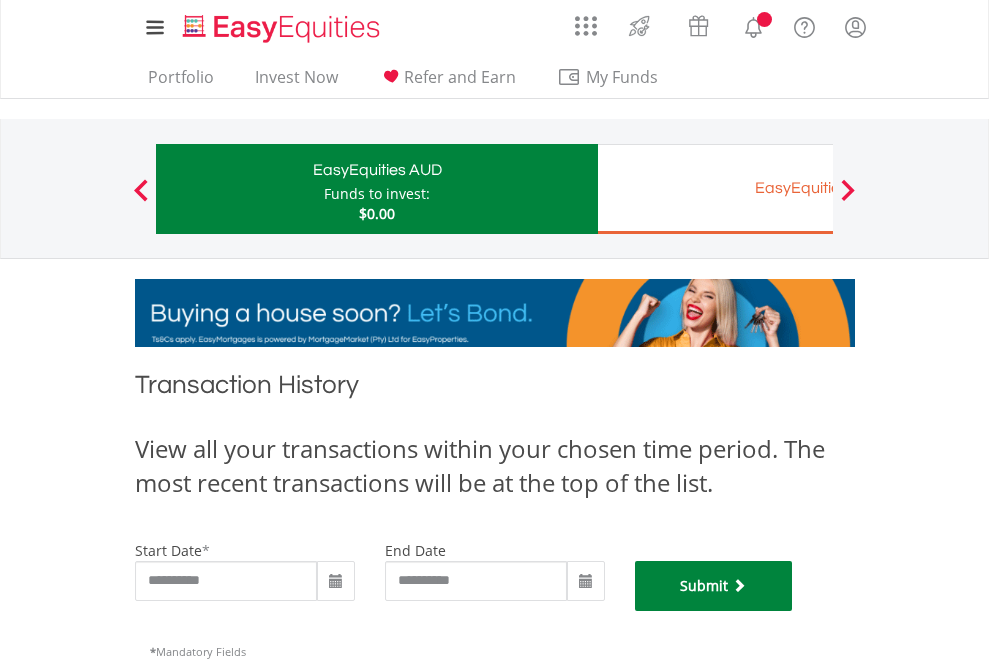 click on "Submit" at bounding box center (714, 586) 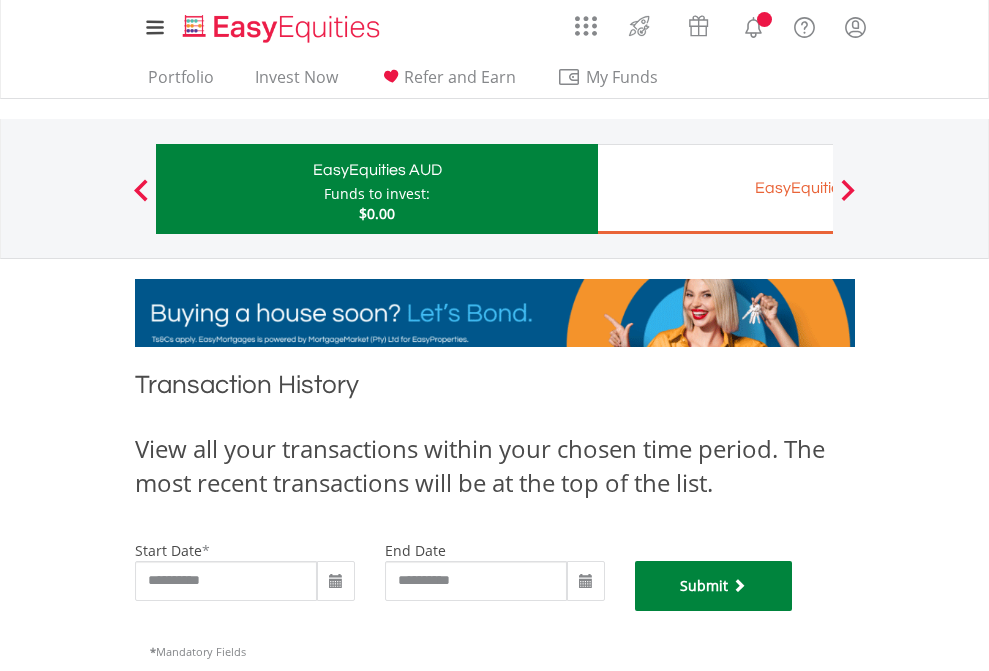 scroll, scrollTop: 811, scrollLeft: 0, axis: vertical 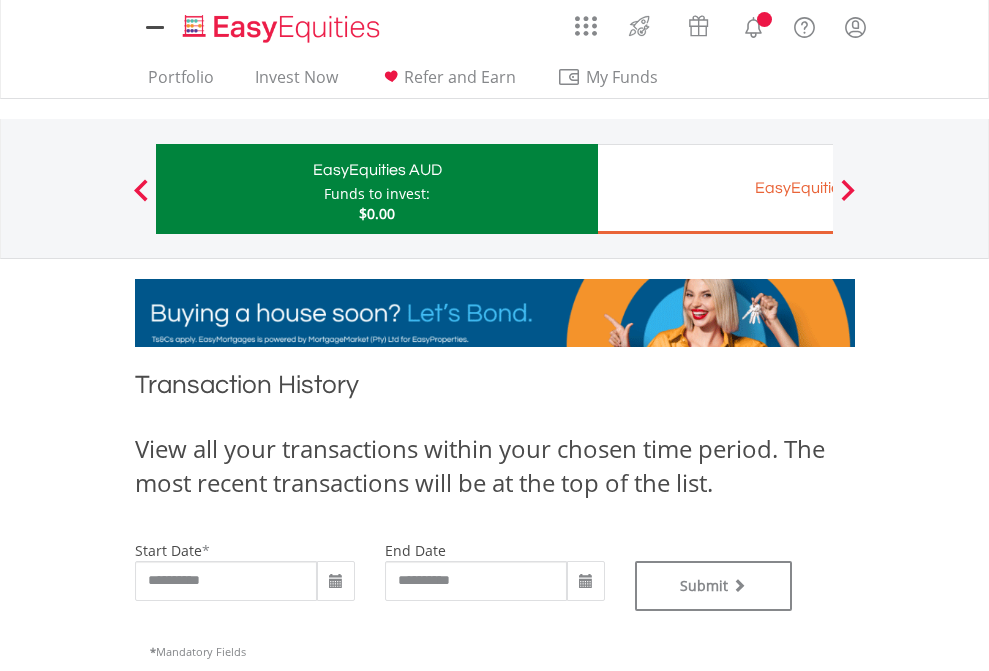 click on "EasyEquities EUR" at bounding box center (818, 188) 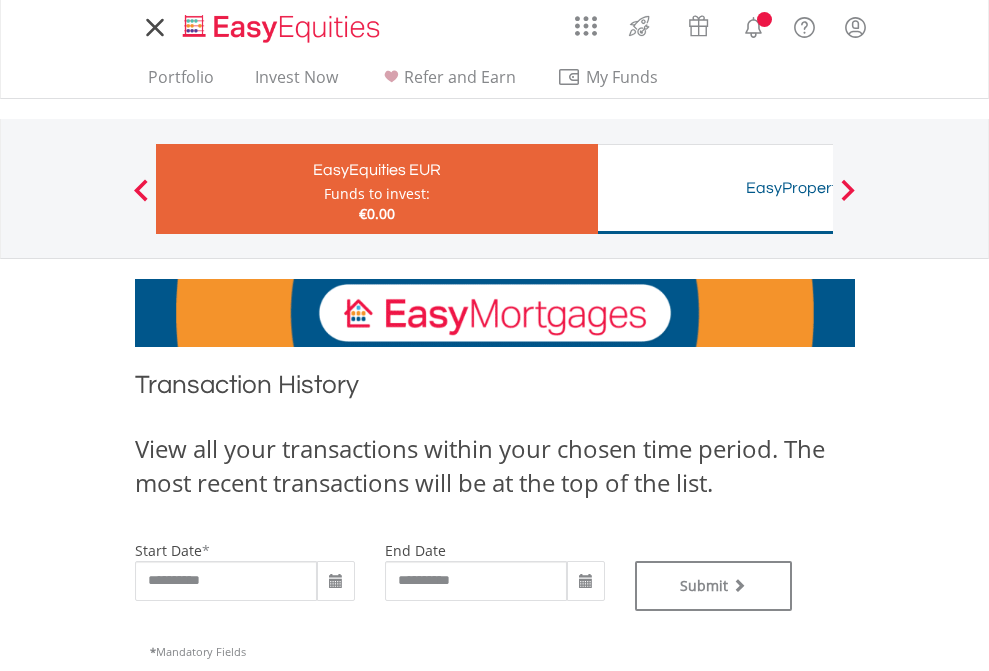 scroll, scrollTop: 0, scrollLeft: 0, axis: both 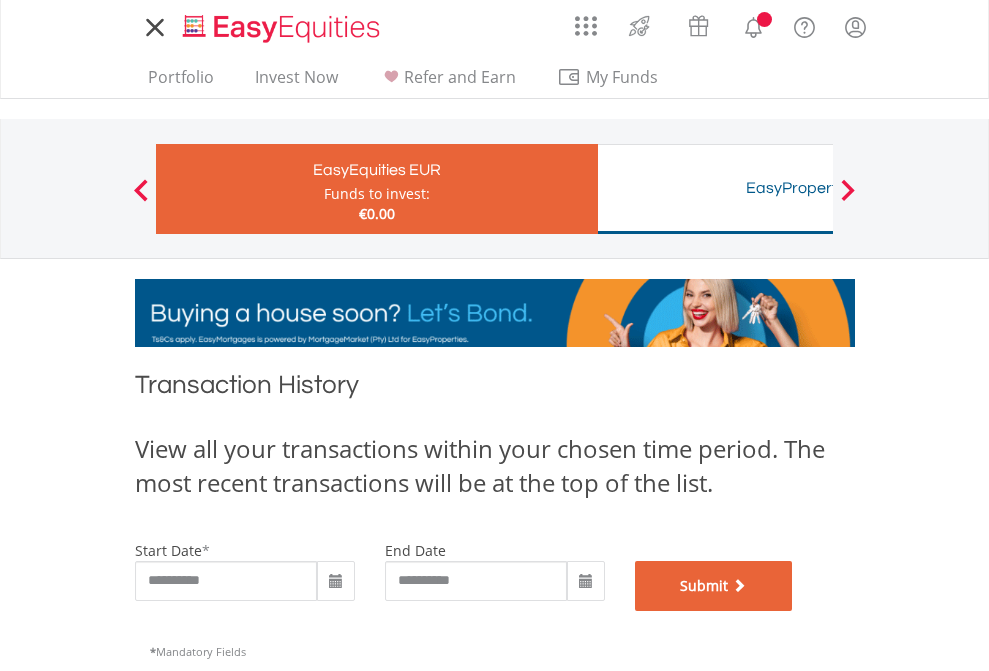click on "Submit" at bounding box center (714, 586) 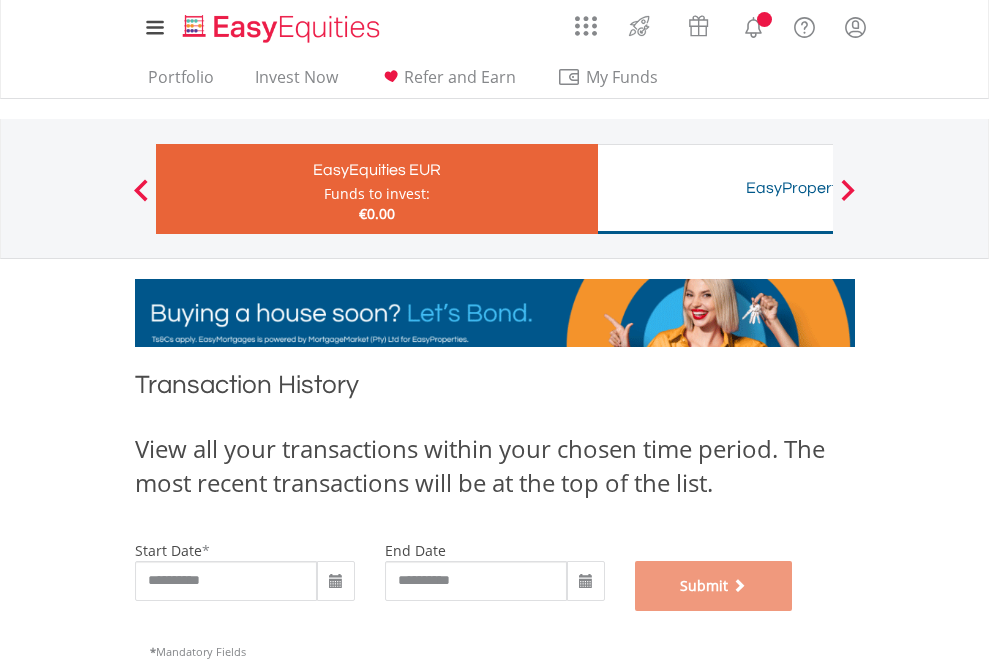 scroll, scrollTop: 811, scrollLeft: 0, axis: vertical 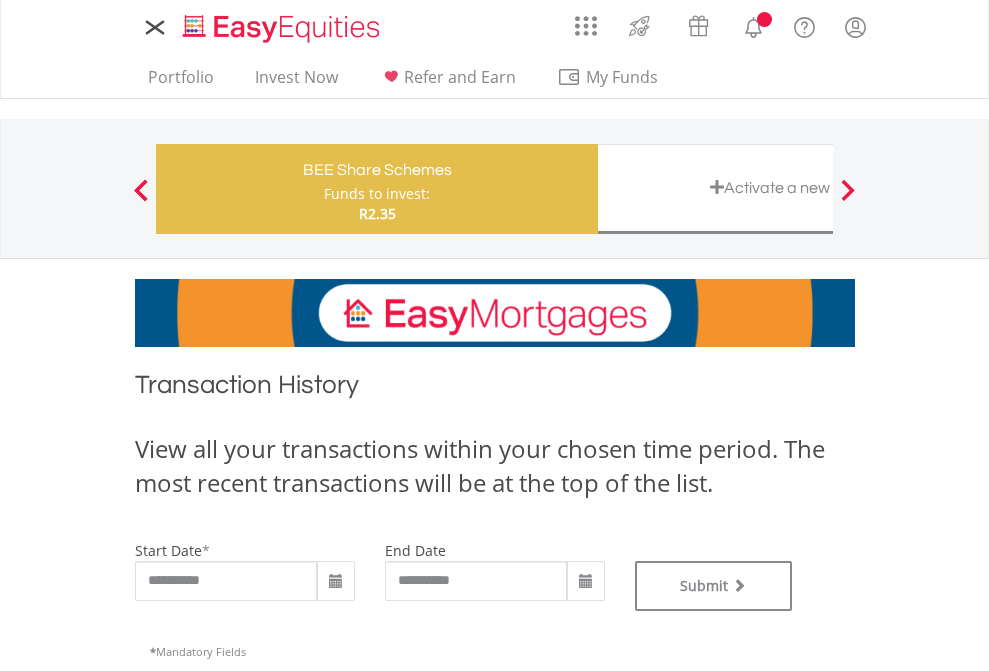 type on "**********" 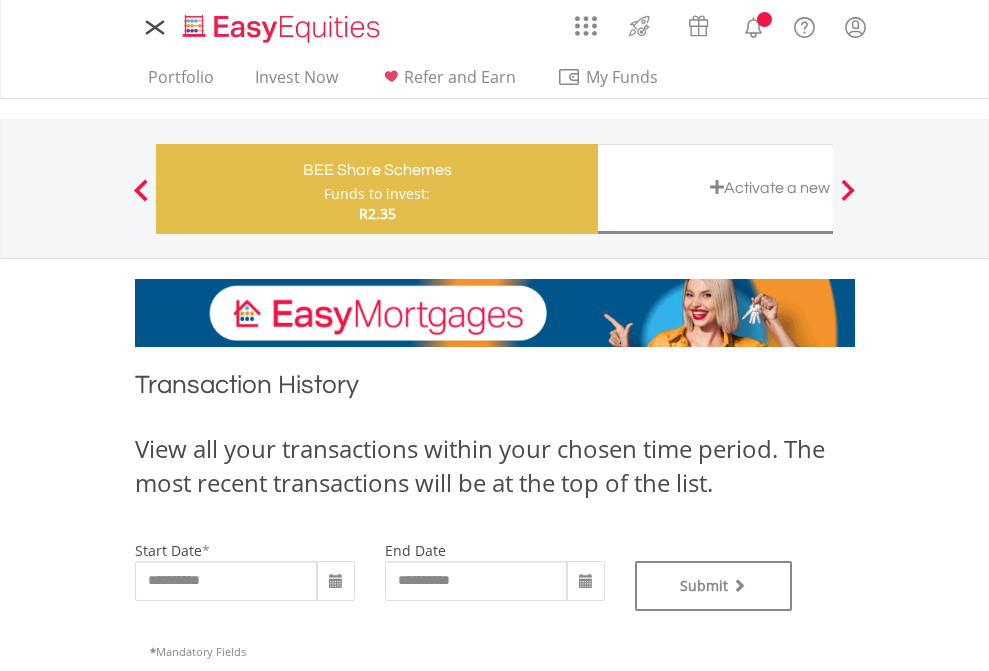 type on "**********" 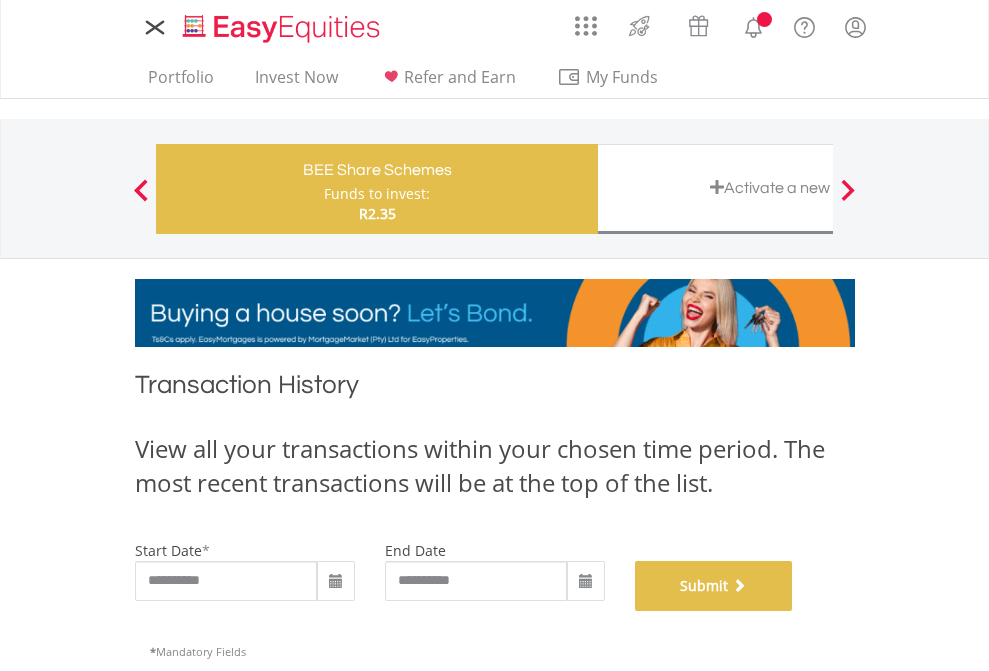 click on "Submit" at bounding box center (714, 586) 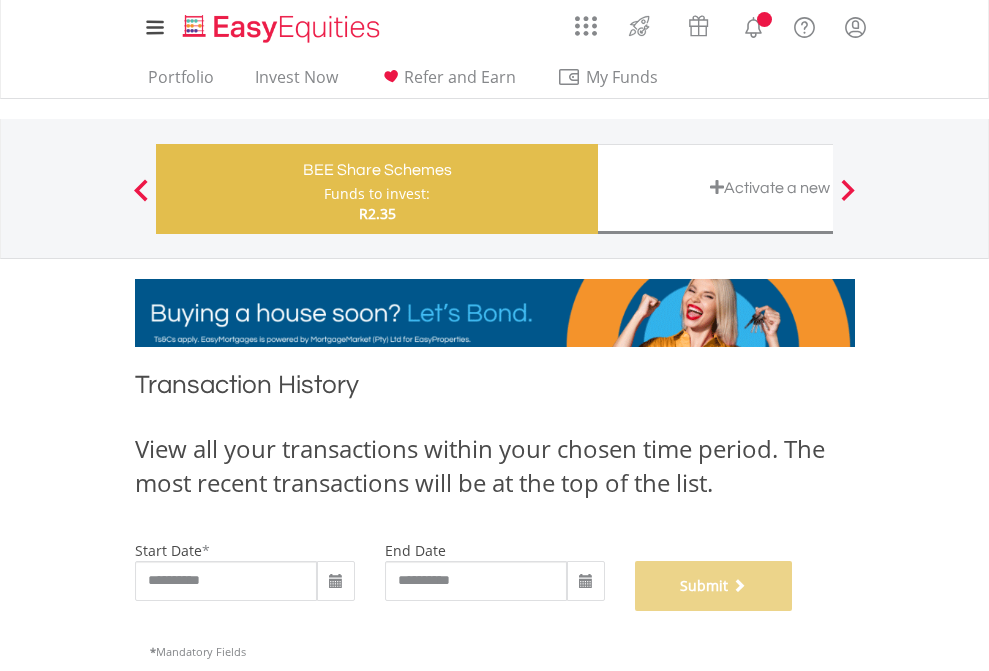 scroll, scrollTop: 811, scrollLeft: 0, axis: vertical 